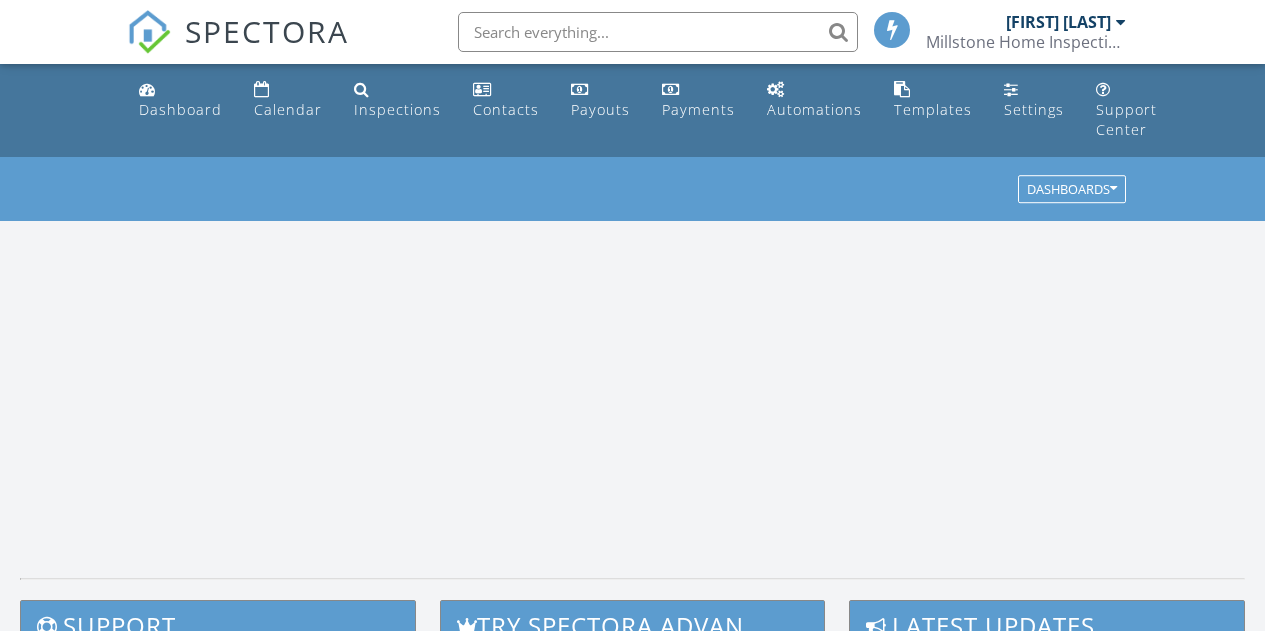 scroll, scrollTop: 0, scrollLeft: 0, axis: both 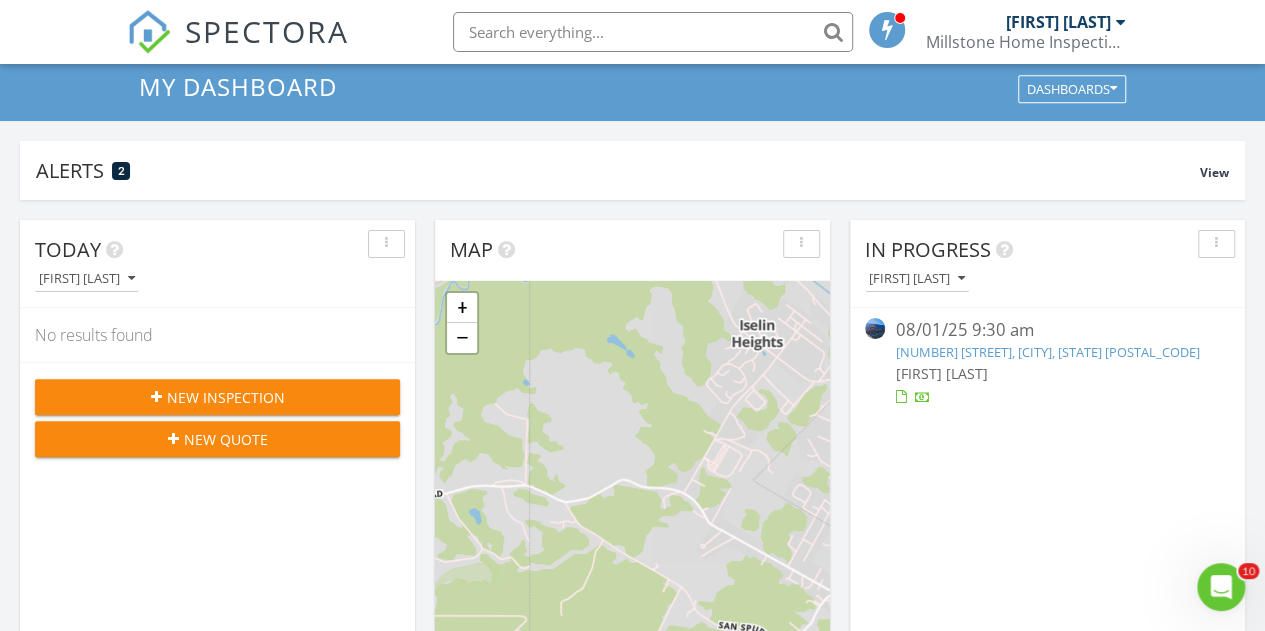 click on "New Inspection" at bounding box center (217, 397) 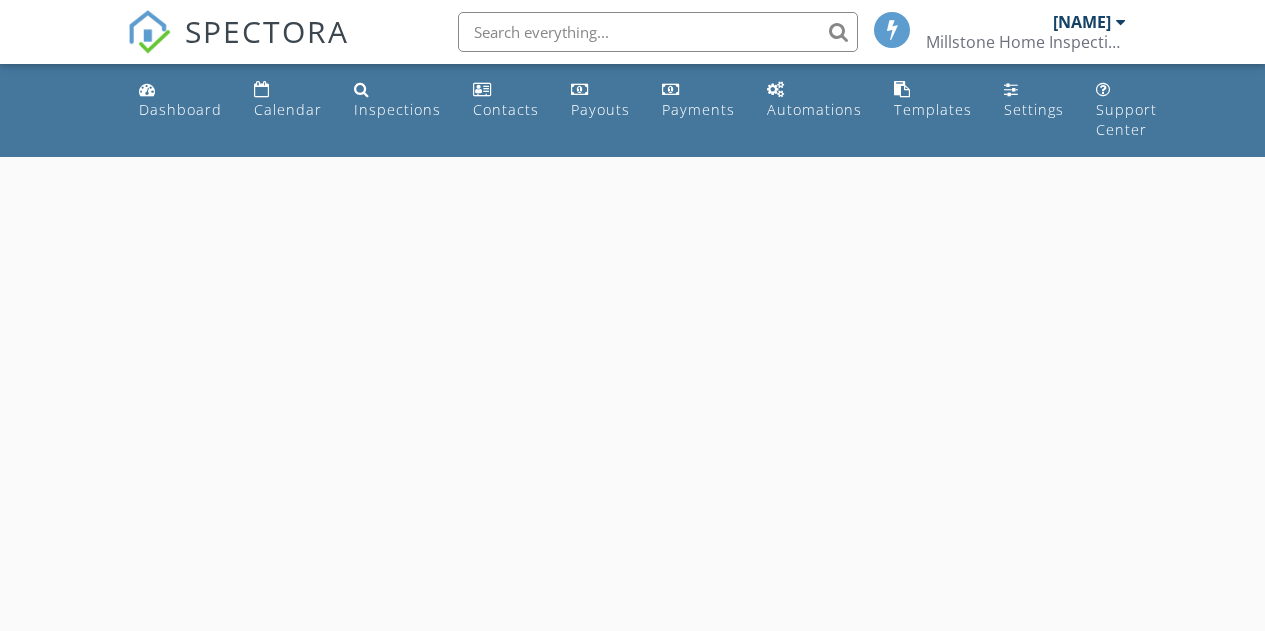 scroll, scrollTop: 0, scrollLeft: 0, axis: both 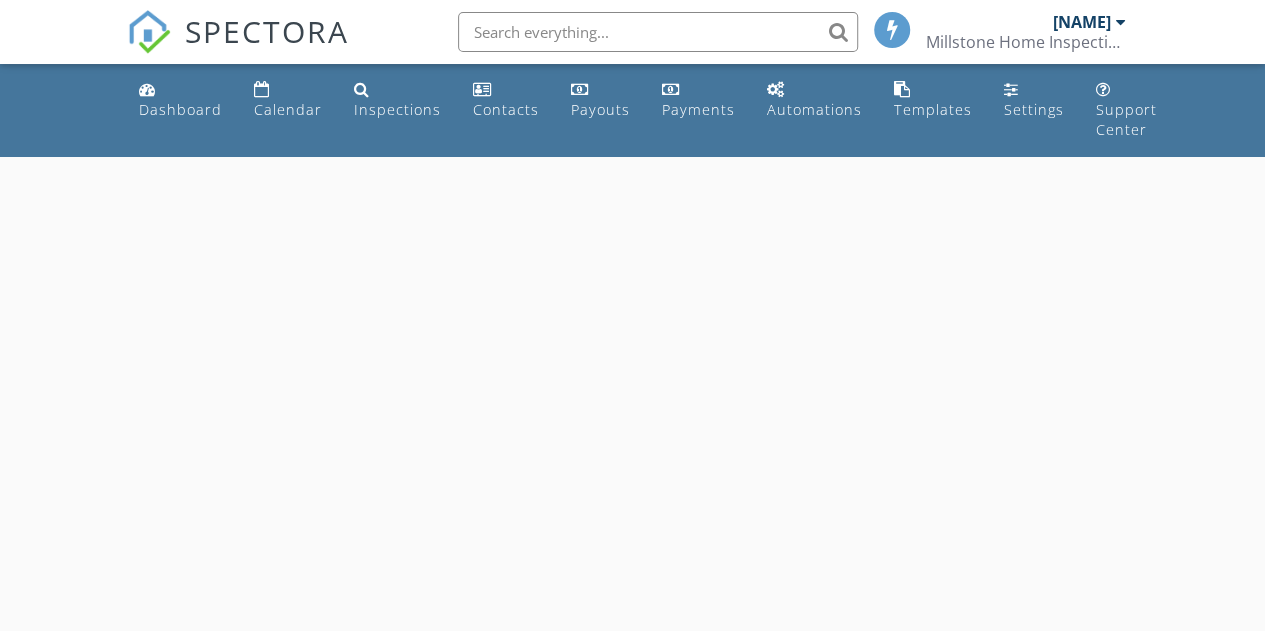 select on "7" 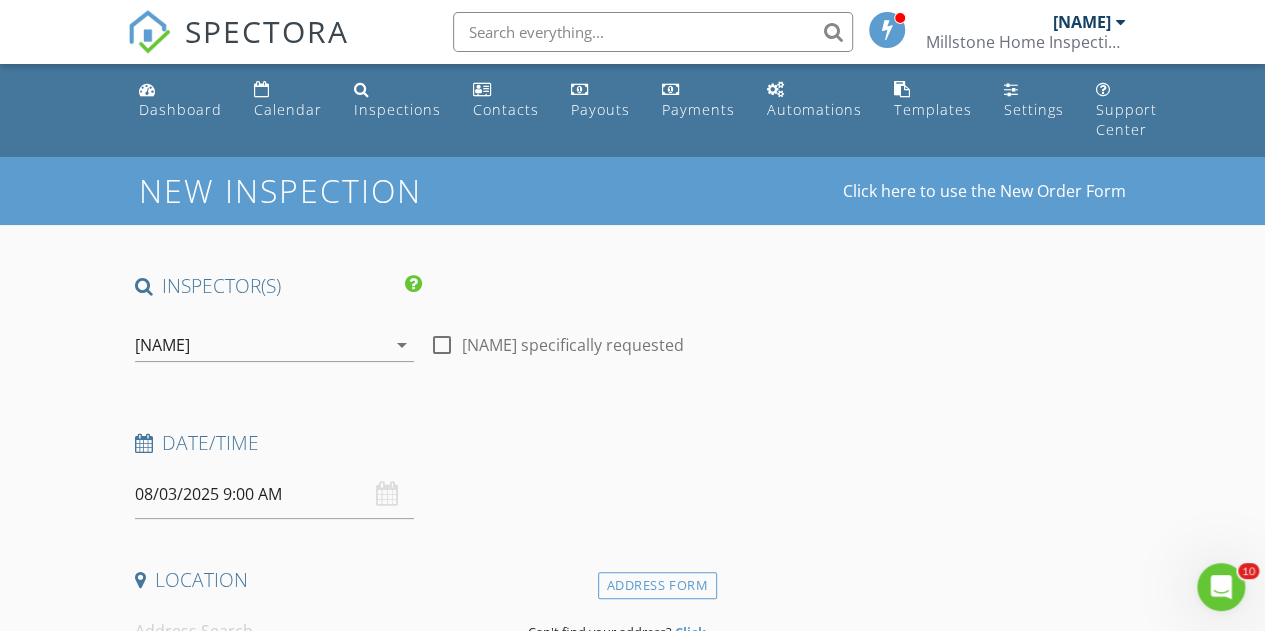 scroll, scrollTop: 0, scrollLeft: 0, axis: both 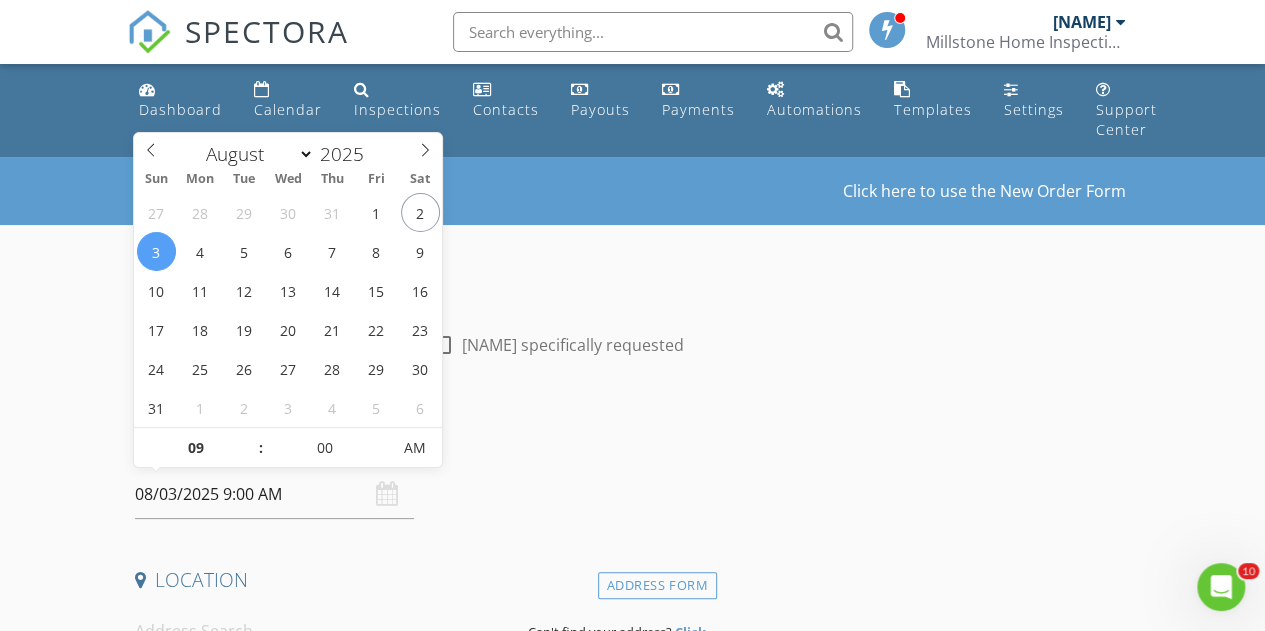 click on "08/03/2025 9:00 AM" at bounding box center [274, 494] 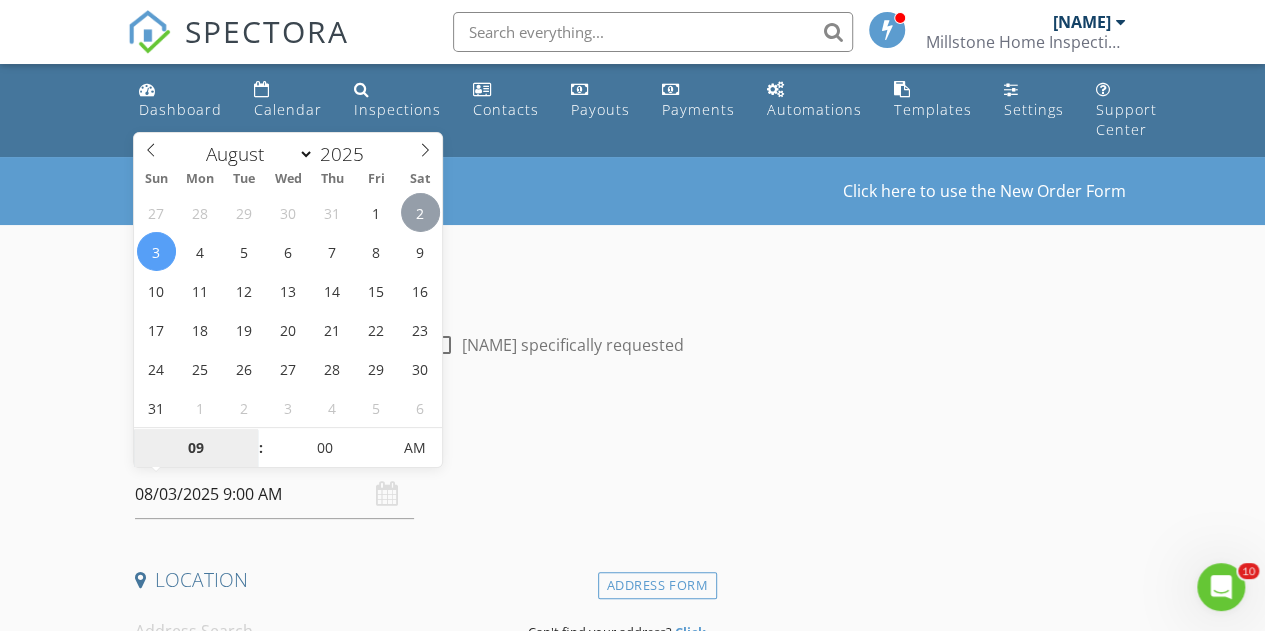 type on "08/02/2025 9:00 AM" 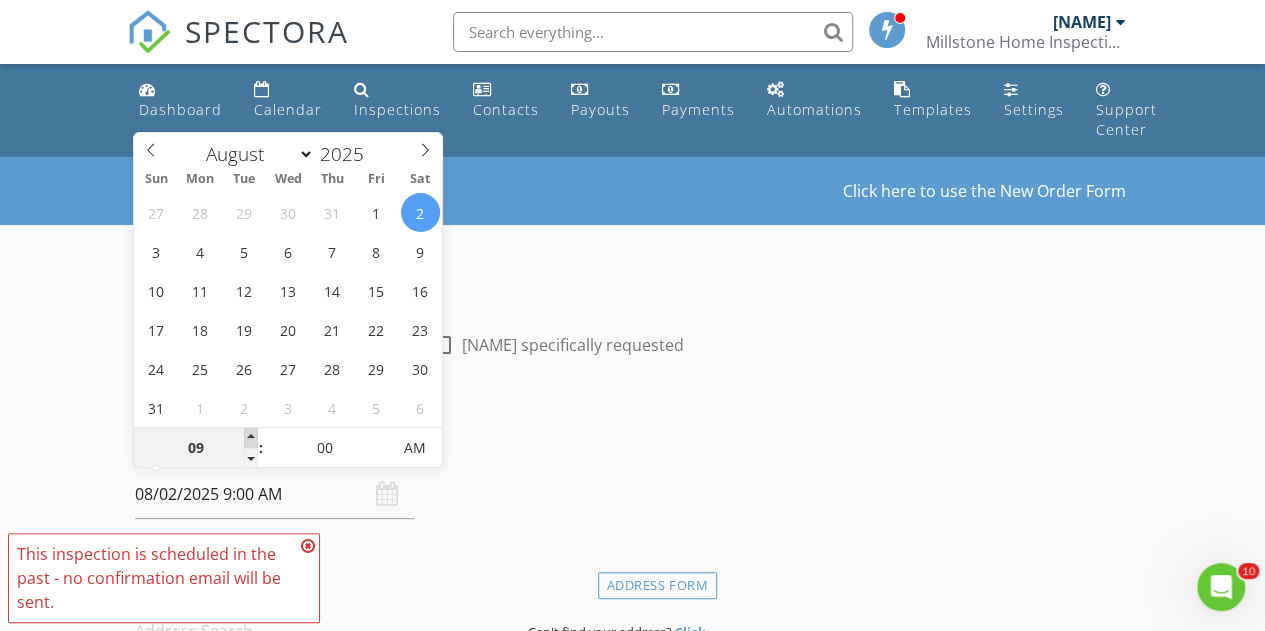 type on "10" 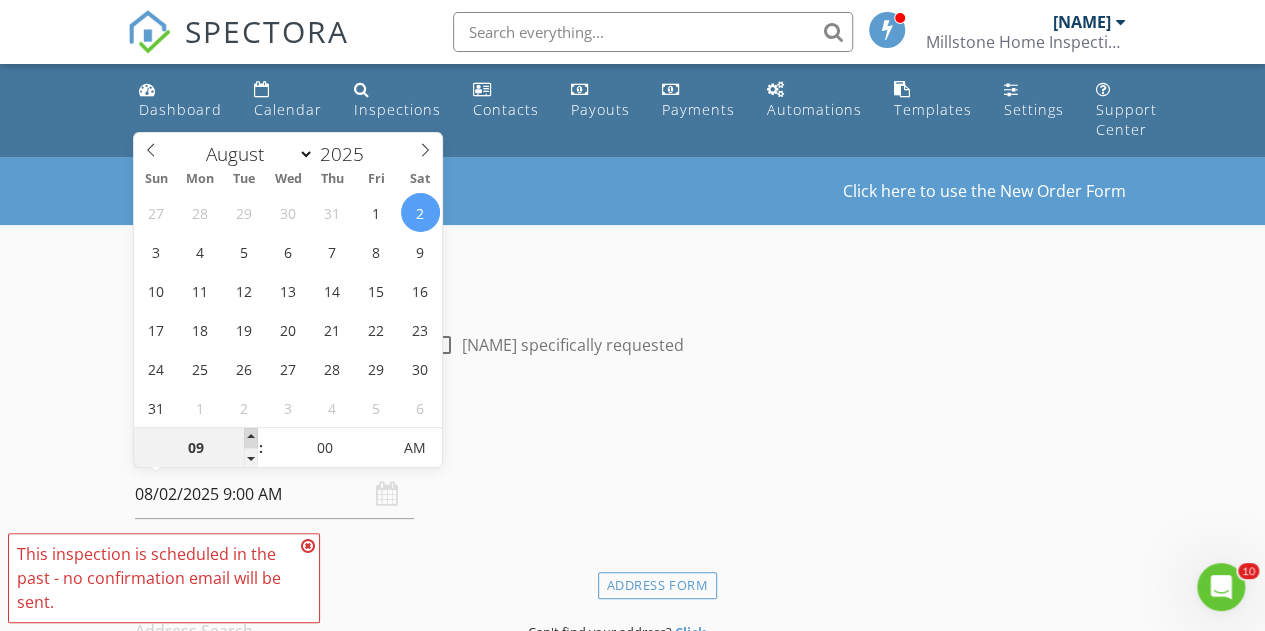 type on "08/02/2025 10:00 AM" 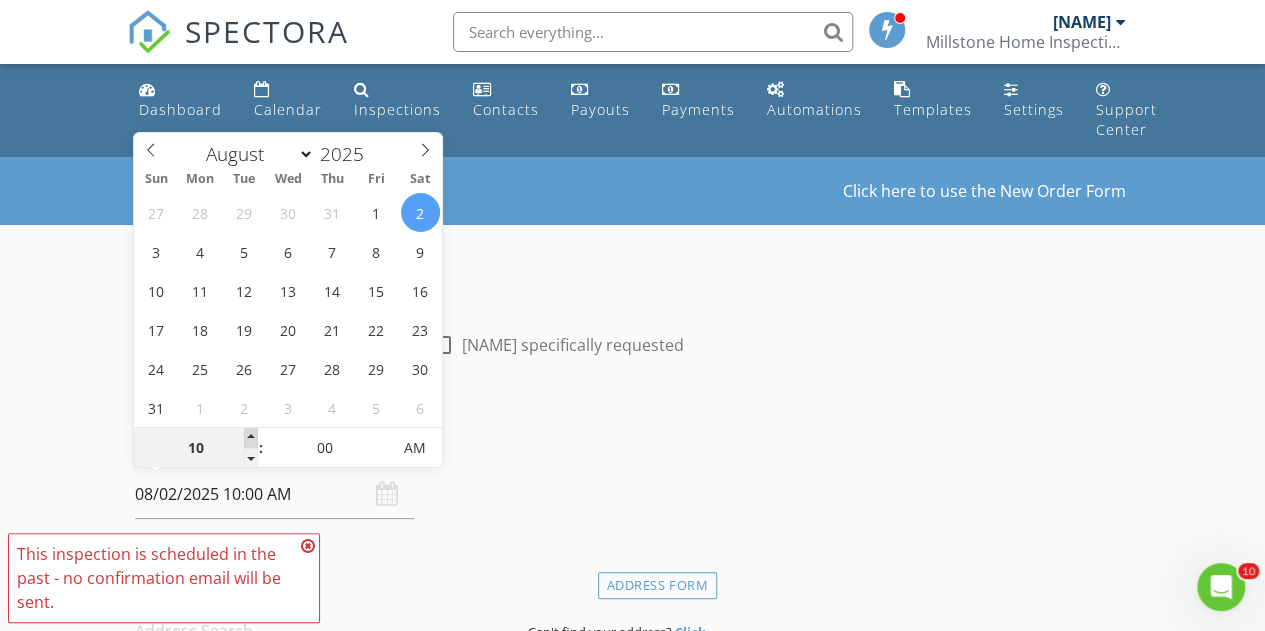click at bounding box center [251, 438] 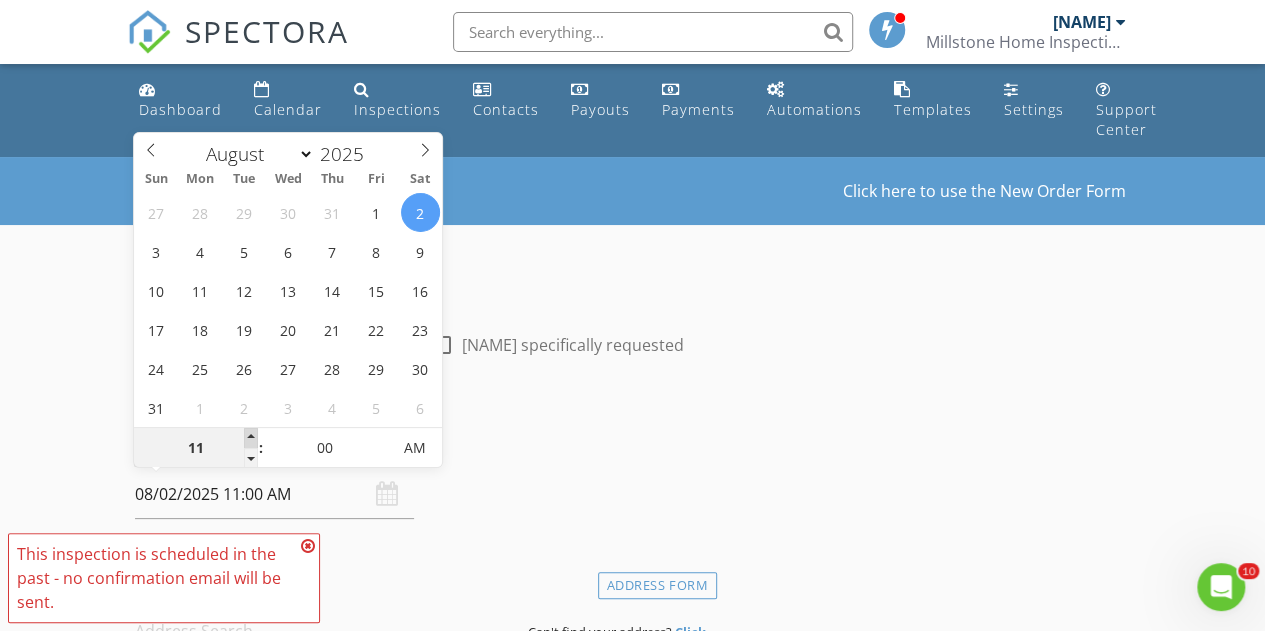 click at bounding box center [251, 438] 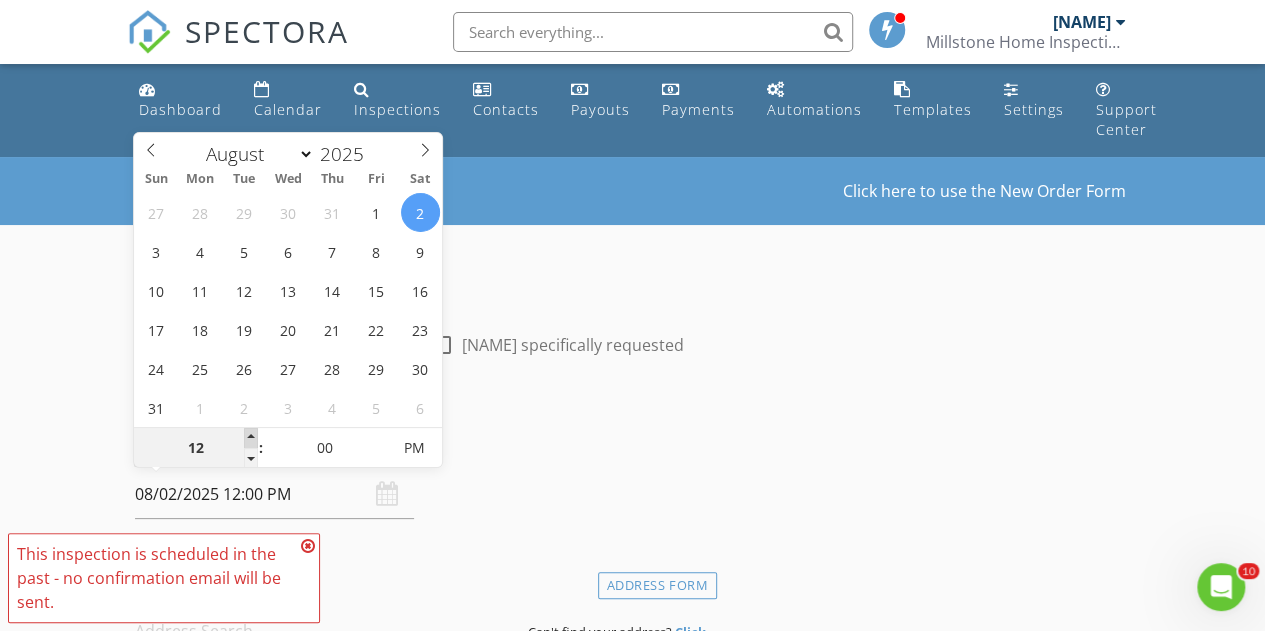 click at bounding box center (251, 438) 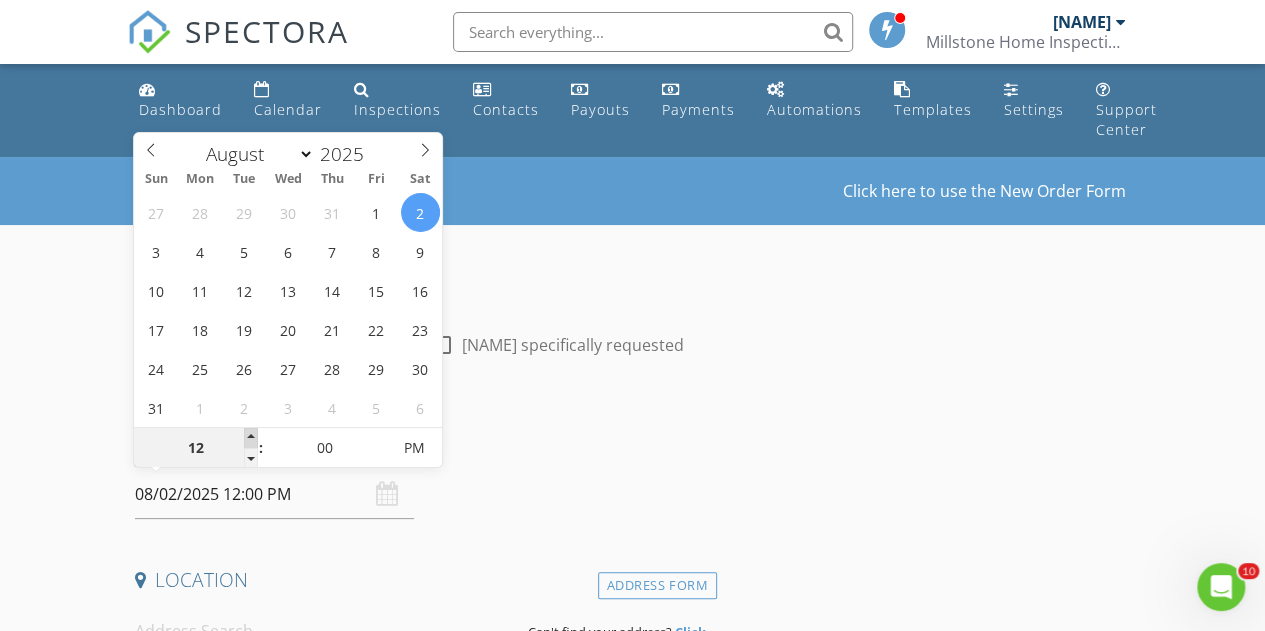type on "01" 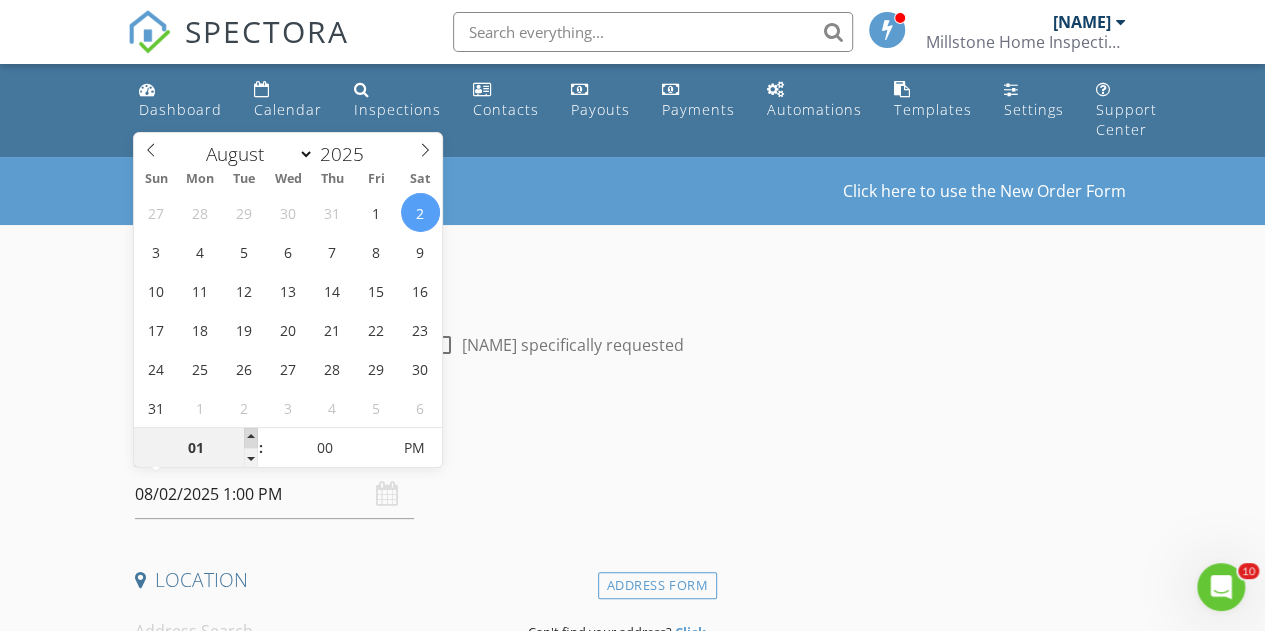 click at bounding box center (251, 438) 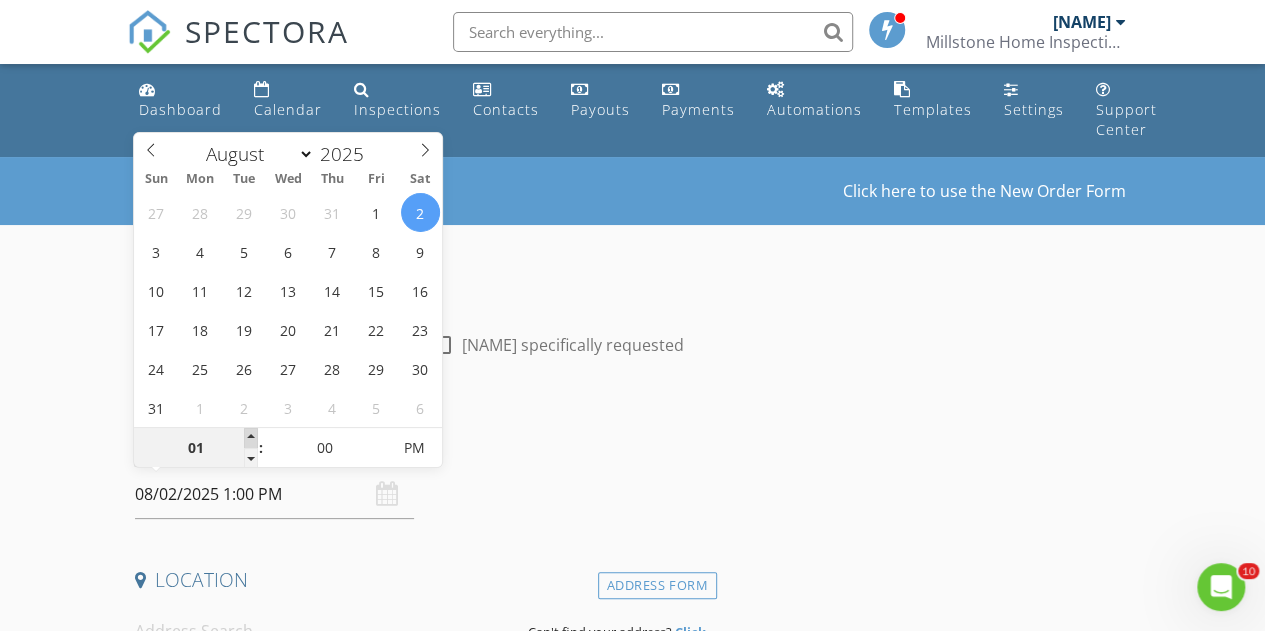type on "02" 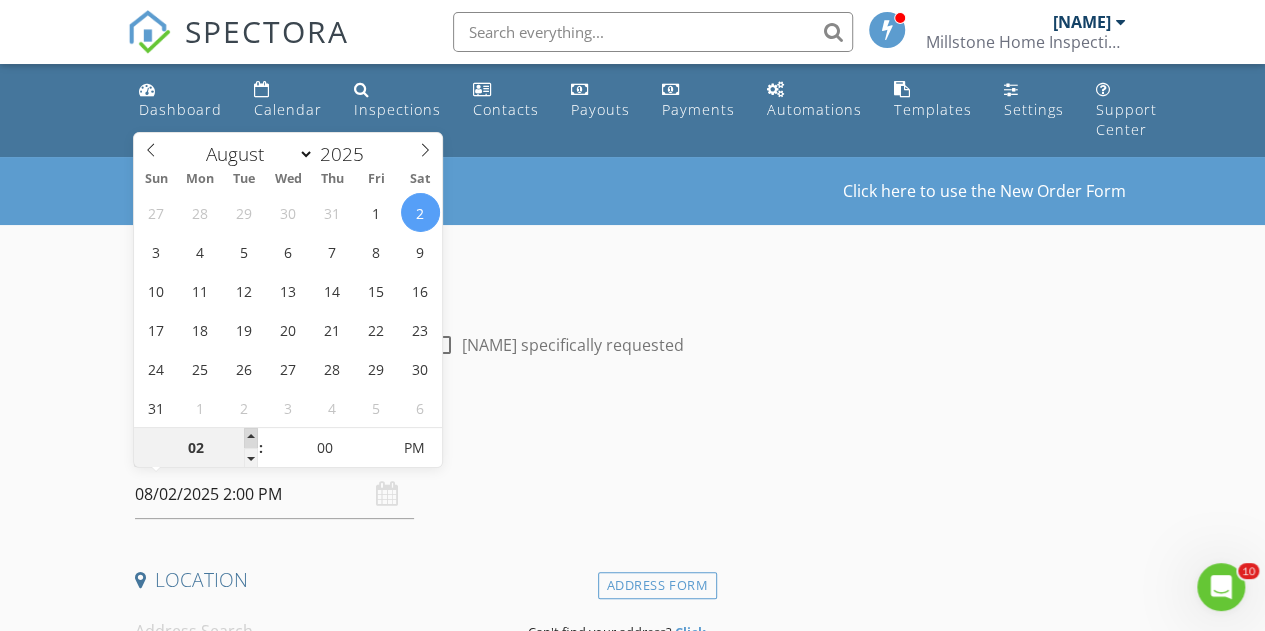 click at bounding box center (251, 438) 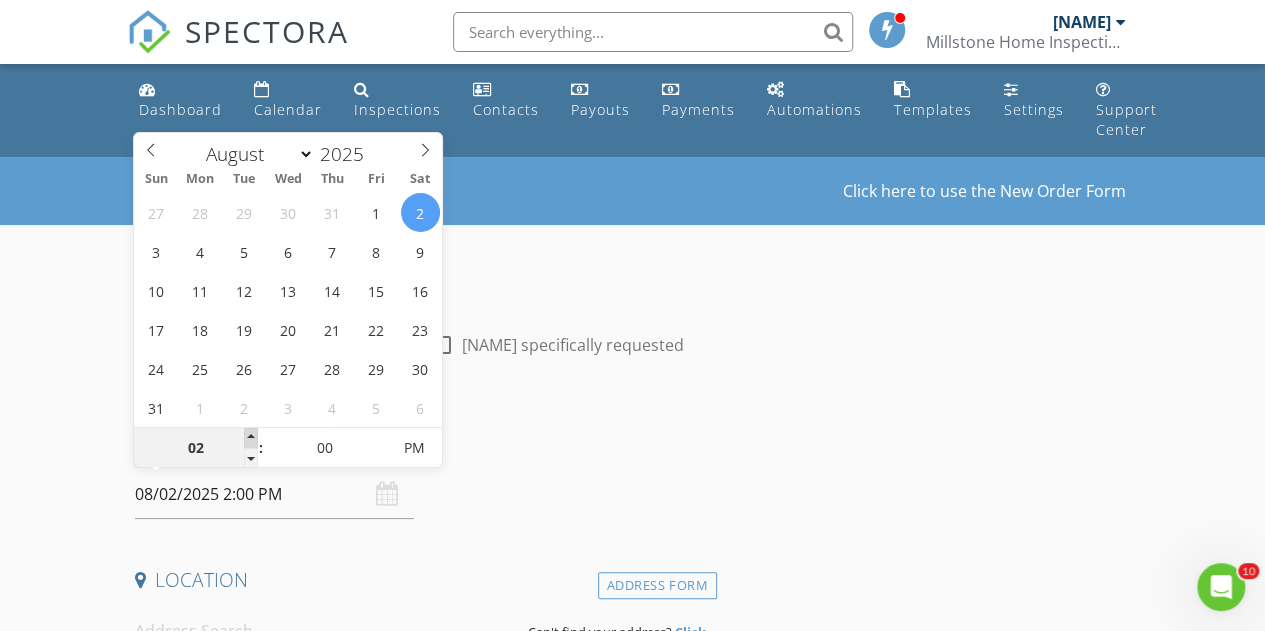 type on "03" 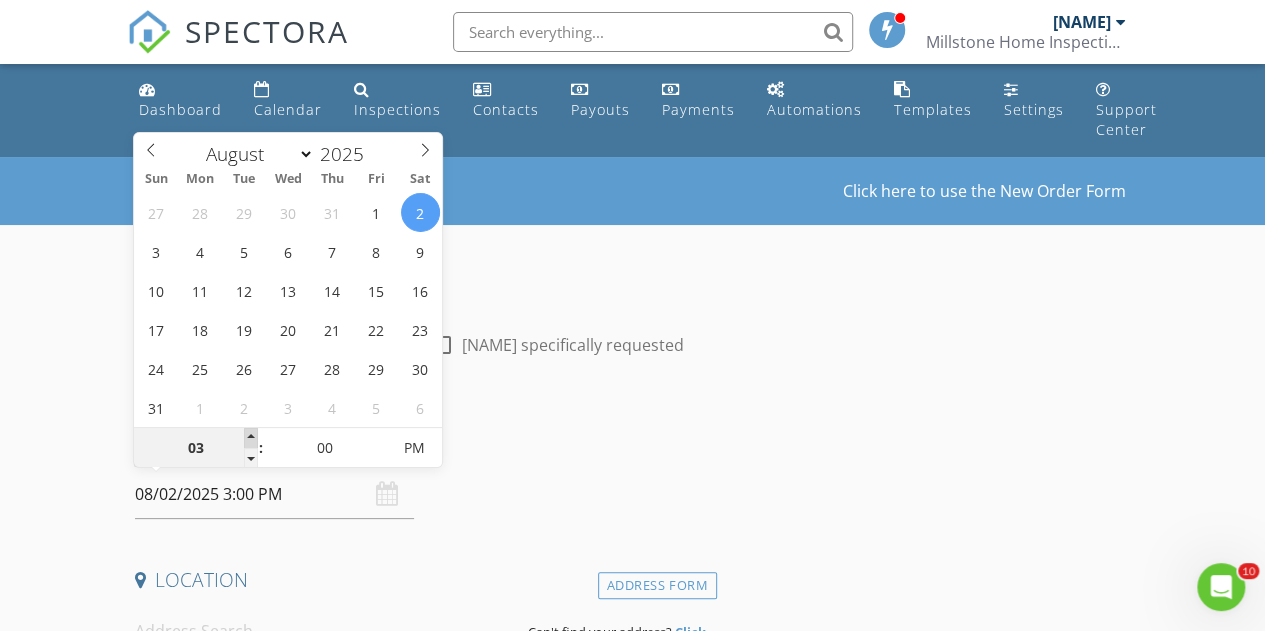 click at bounding box center [251, 438] 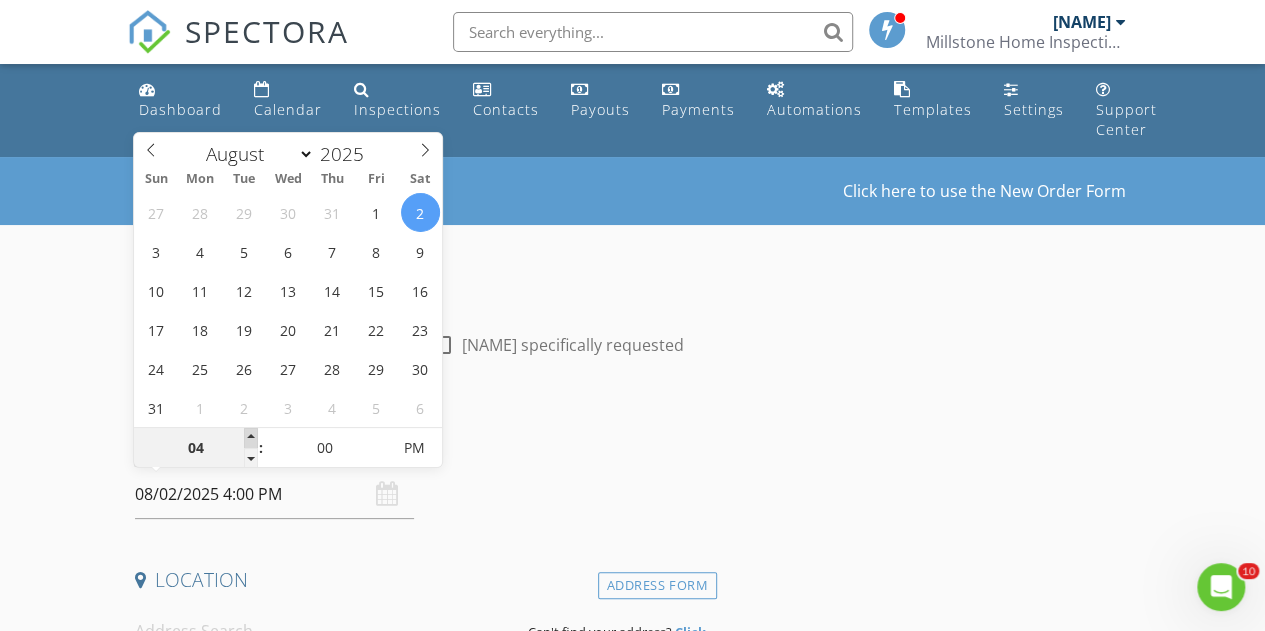 click at bounding box center [251, 438] 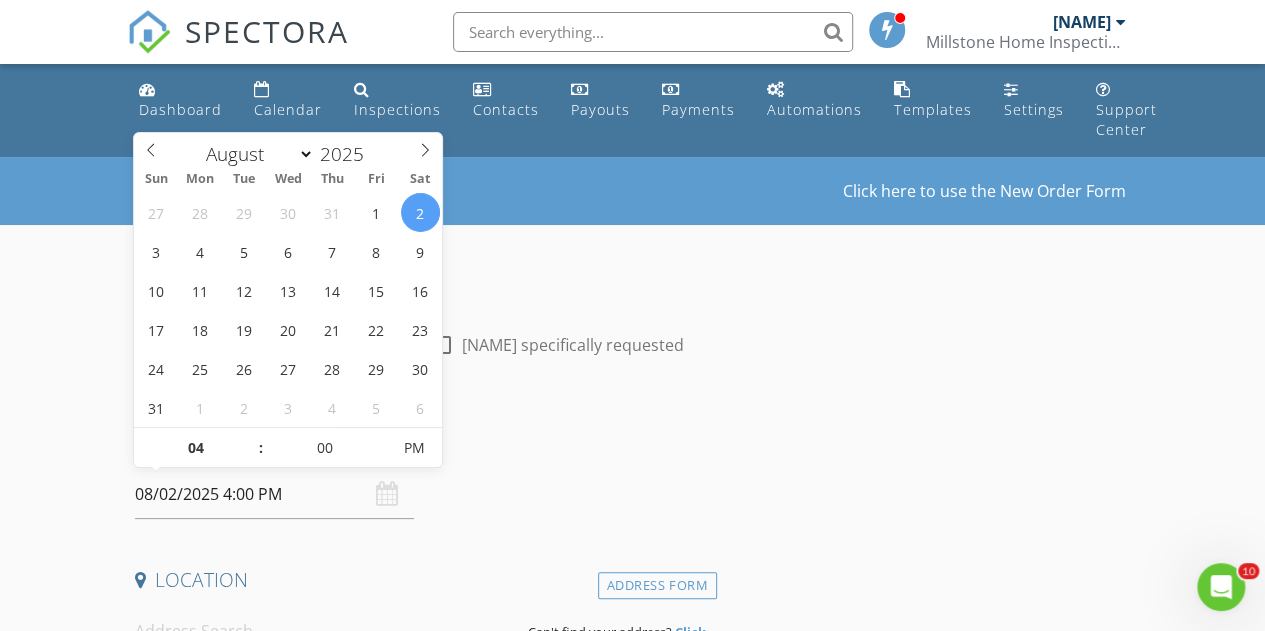 click on "Date/Time" at bounding box center [422, 450] 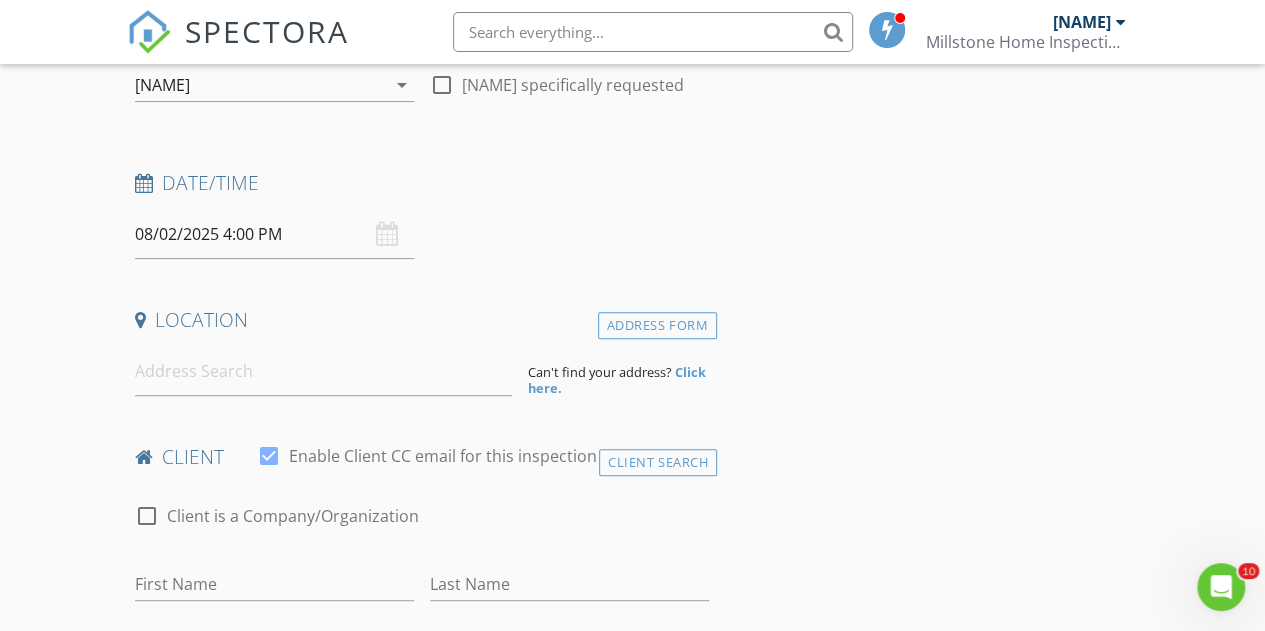 scroll, scrollTop: 300, scrollLeft: 0, axis: vertical 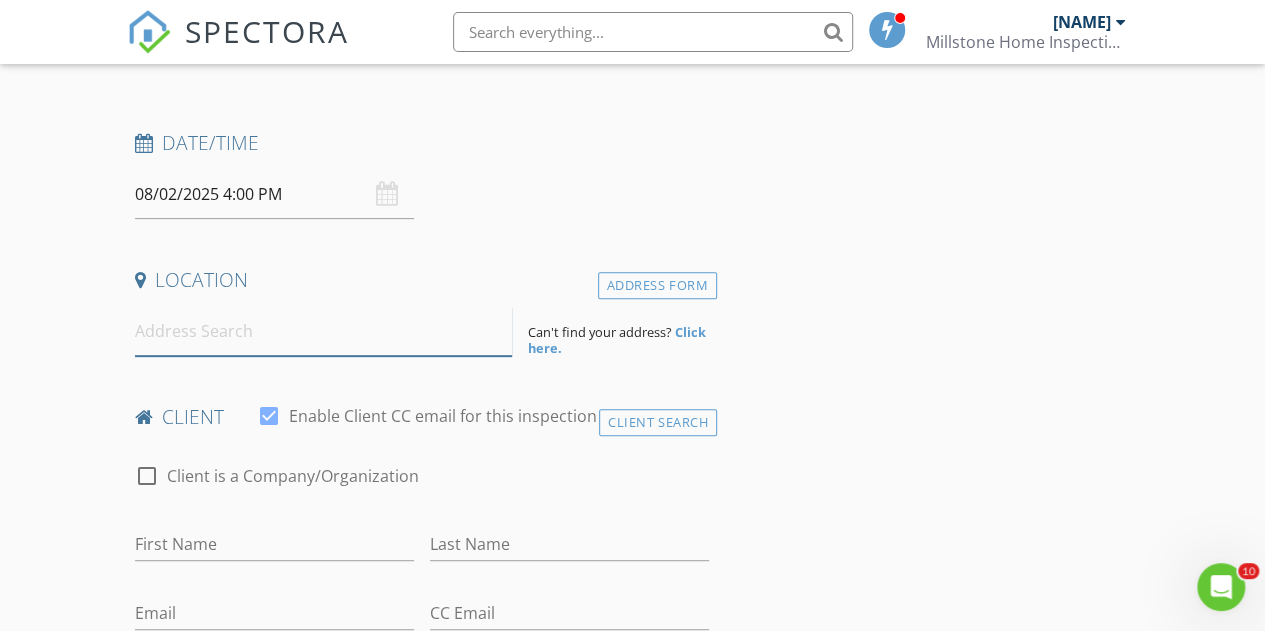 click at bounding box center (324, 331) 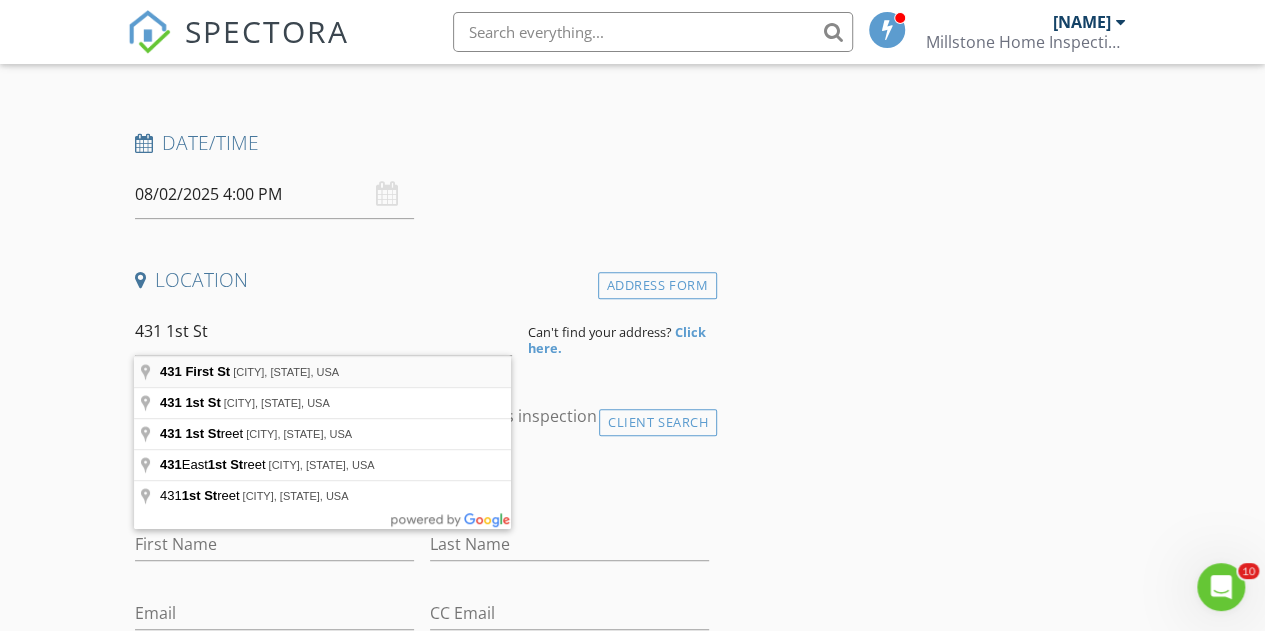 type on "431 First Street, DuBois, PA, USA" 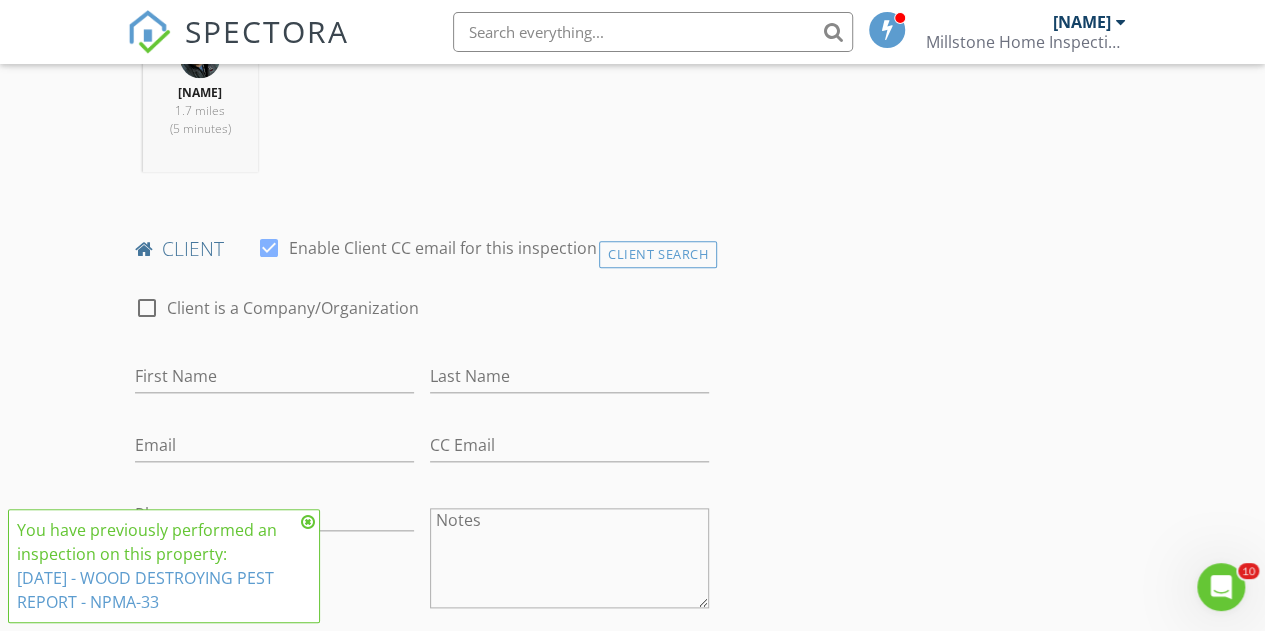 scroll, scrollTop: 1000, scrollLeft: 0, axis: vertical 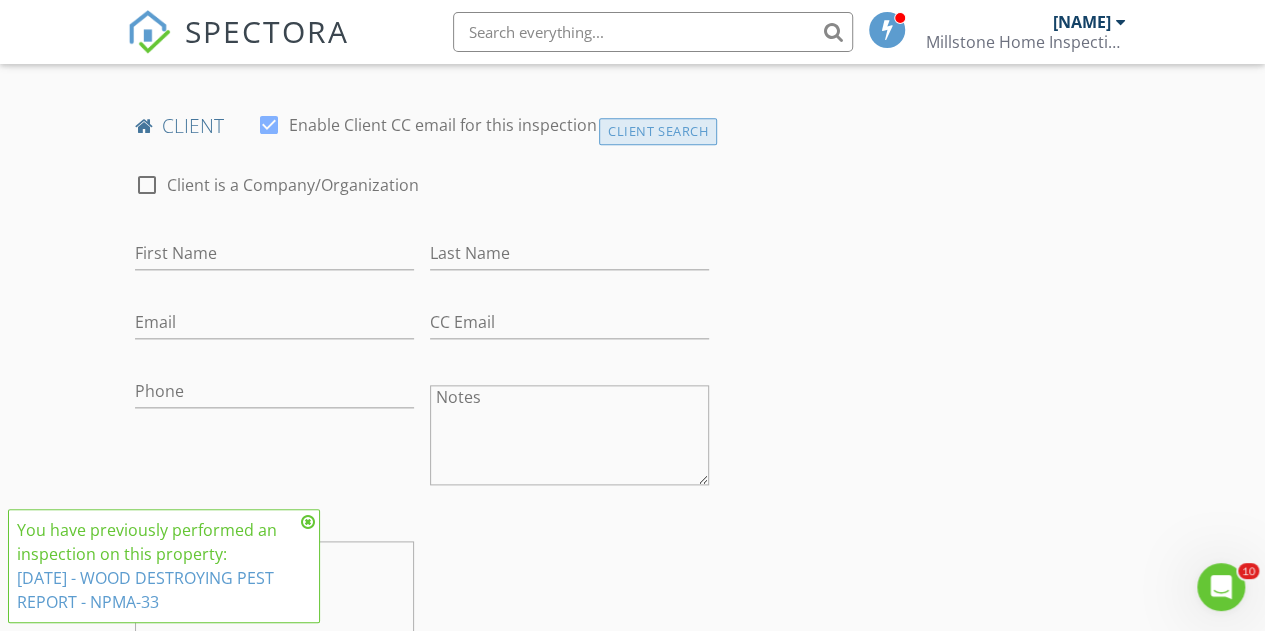 click on "Client Search" at bounding box center [658, 131] 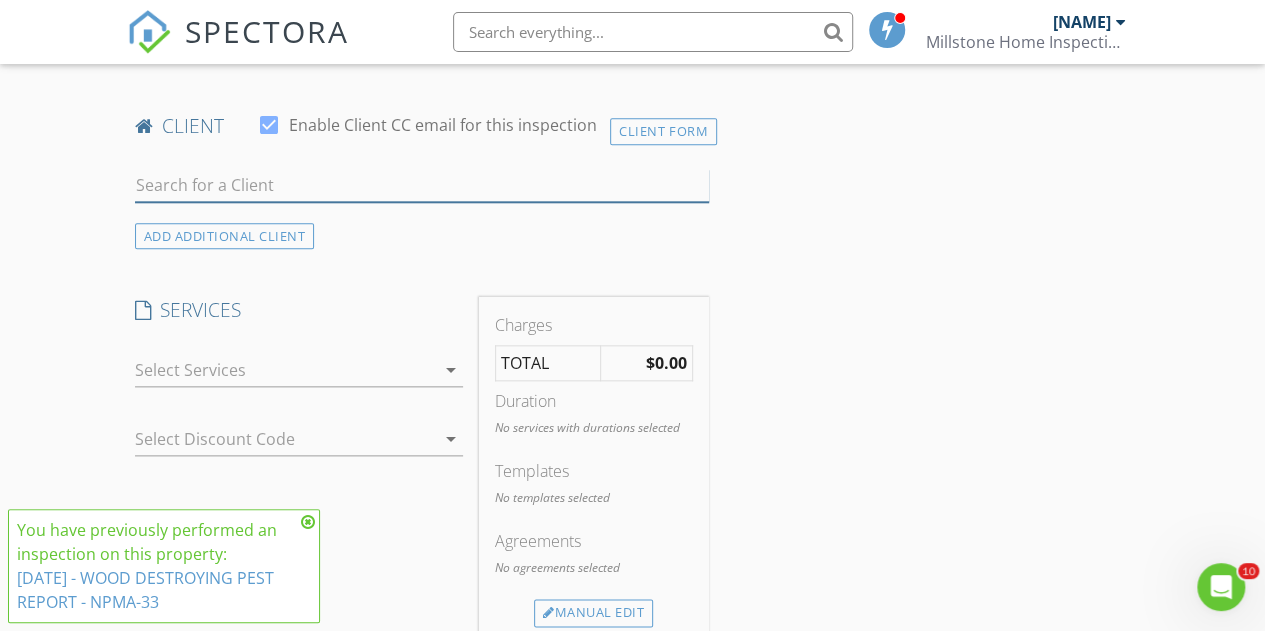 click at bounding box center (422, 185) 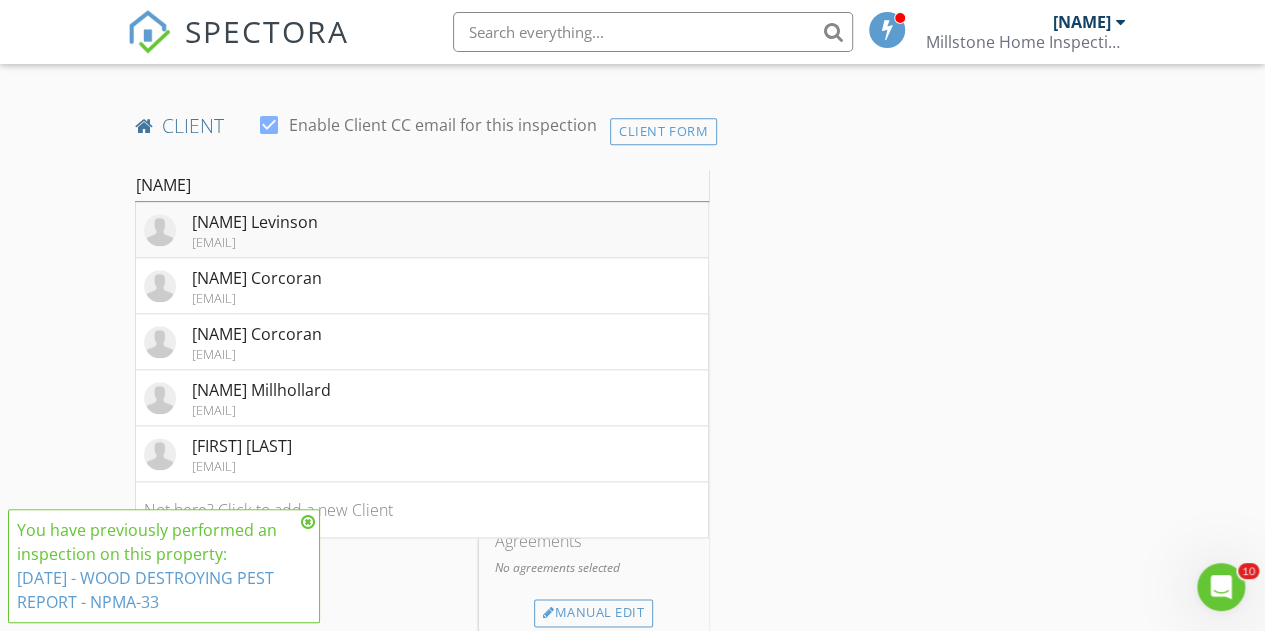 scroll, scrollTop: 1100, scrollLeft: 0, axis: vertical 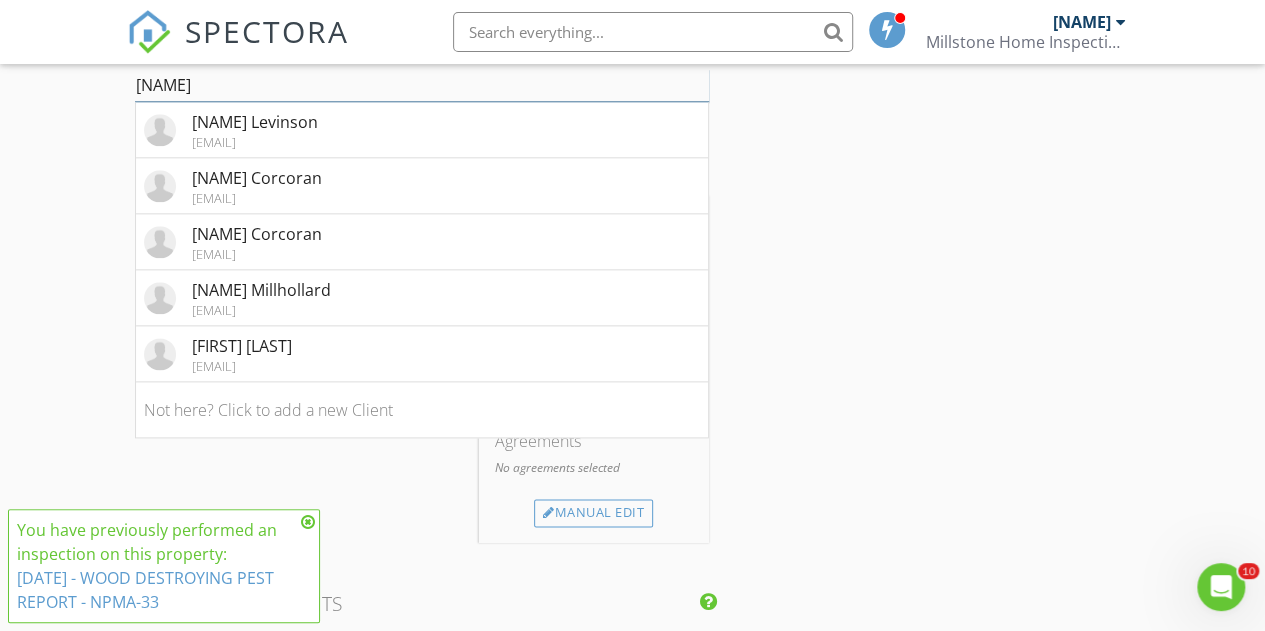 type on "larry" 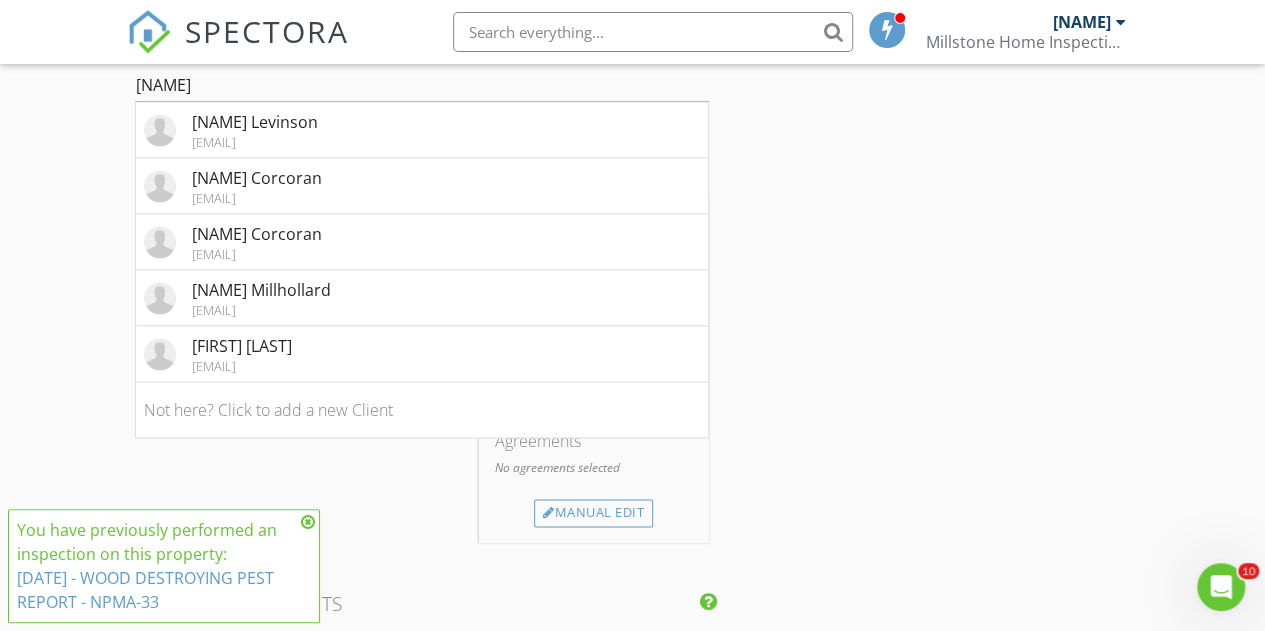 drag, startPoint x: 944, startPoint y: 280, endPoint x: 763, endPoint y: 206, distance: 195.54283 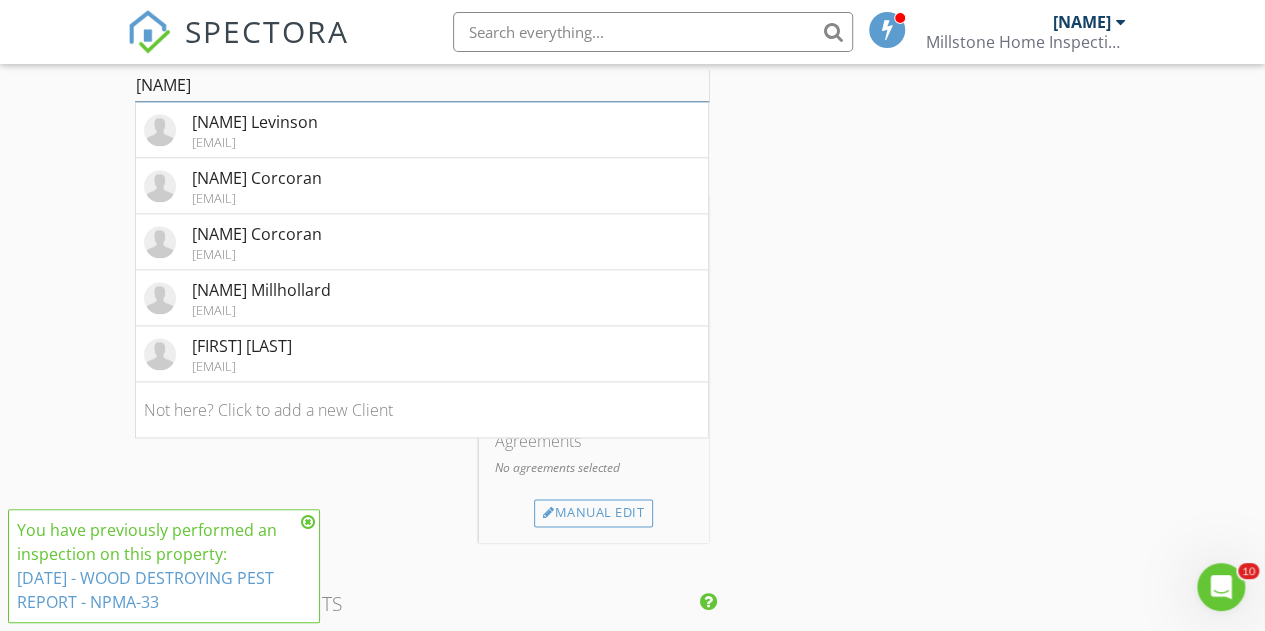 drag, startPoint x: 202, startPoint y: 99, endPoint x: 51, endPoint y: 84, distance: 151.74321 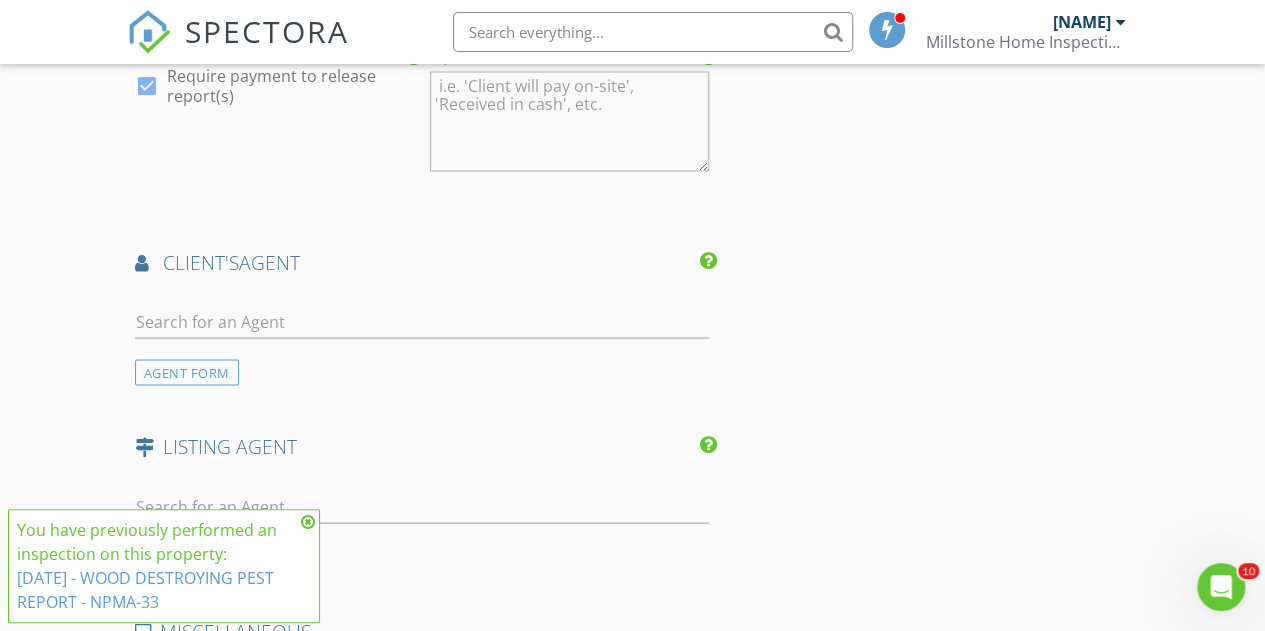 scroll, scrollTop: 2000, scrollLeft: 0, axis: vertical 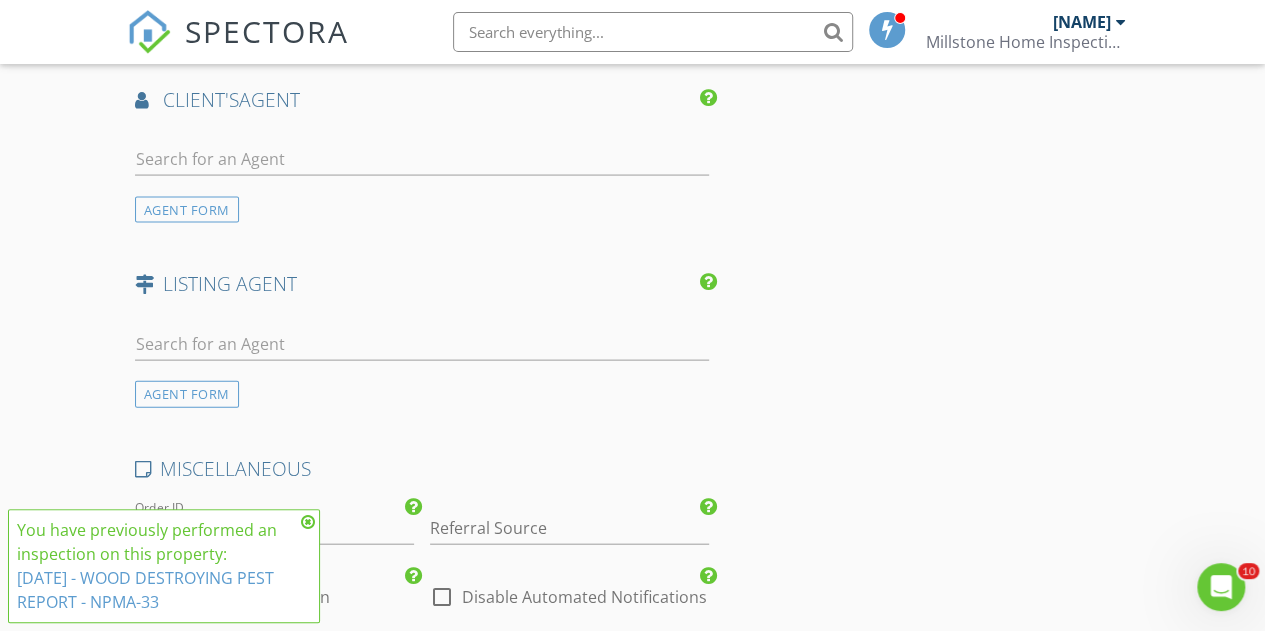 type 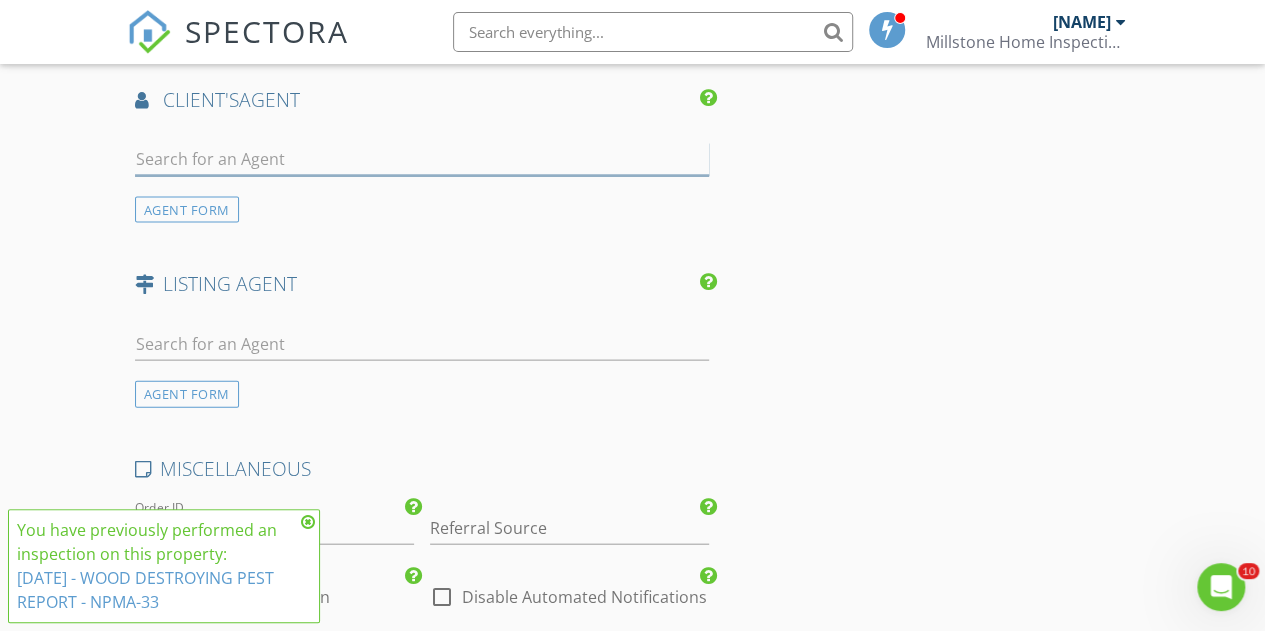 click at bounding box center (422, 159) 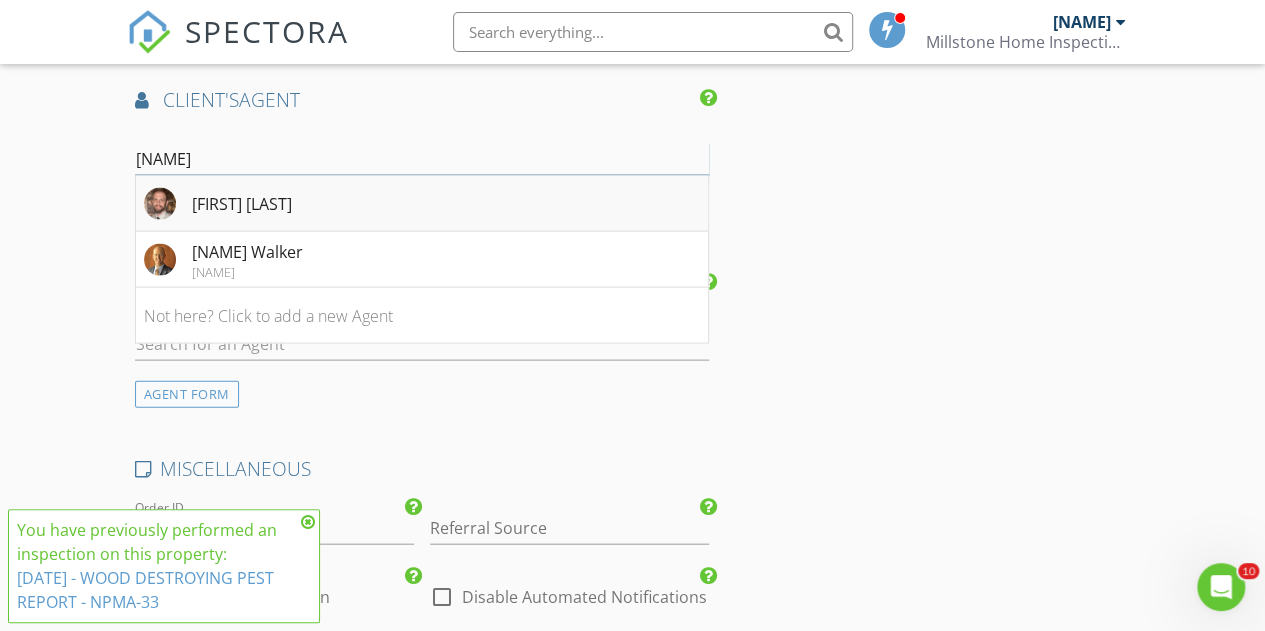 type on "larry" 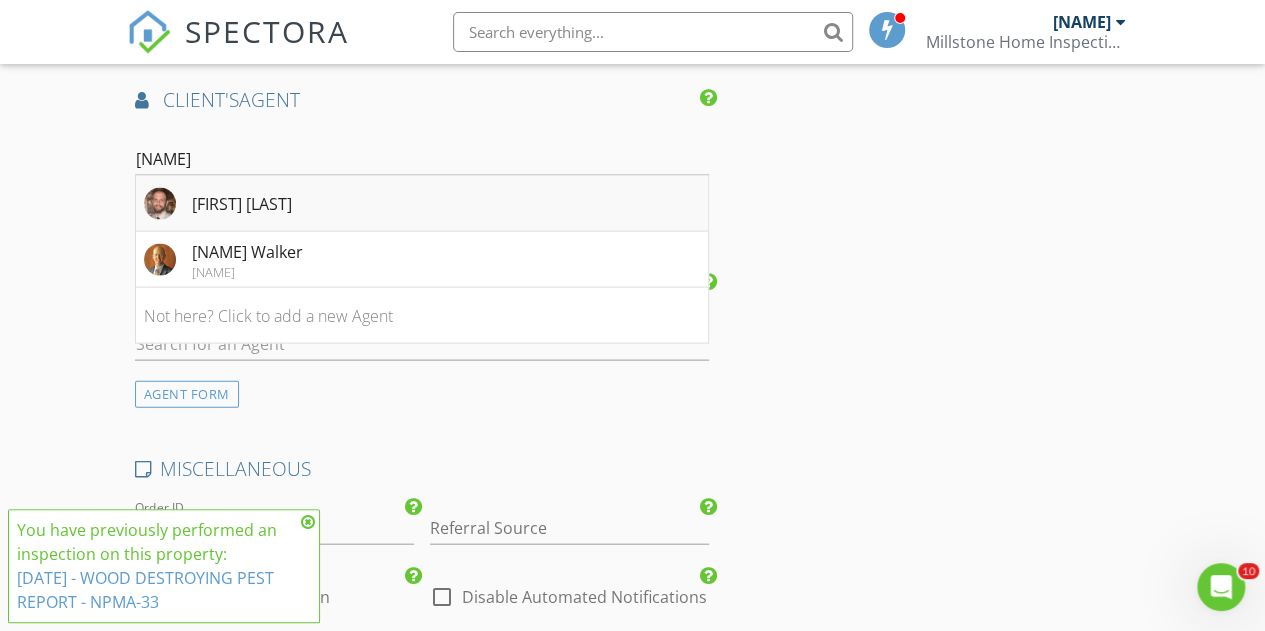 click on "Larry Kruckow" at bounding box center (242, 204) 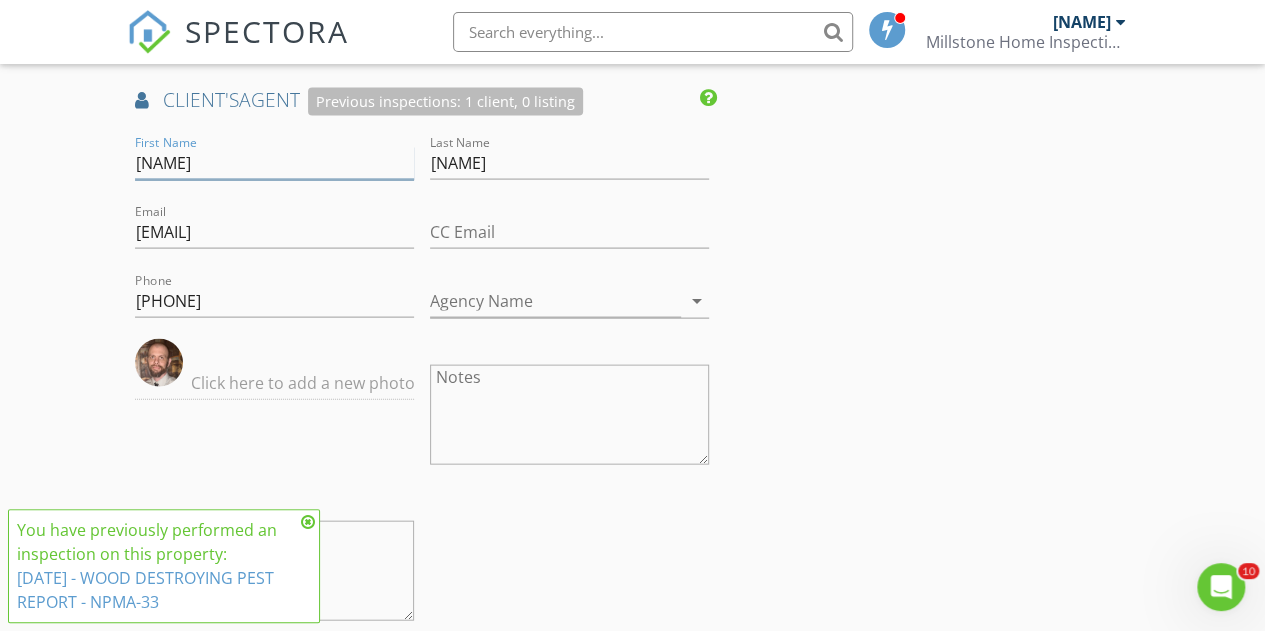 drag, startPoint x: 230, startPoint y: 183, endPoint x: 146, endPoint y: 189, distance: 84.21401 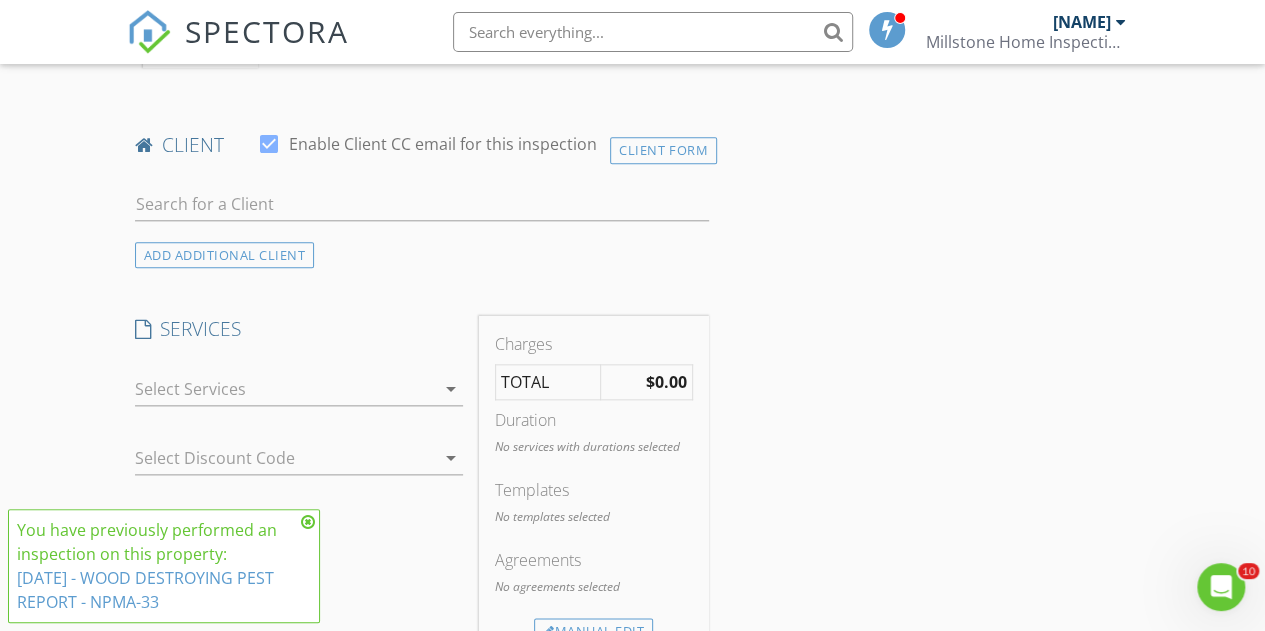 scroll, scrollTop: 1000, scrollLeft: 0, axis: vertical 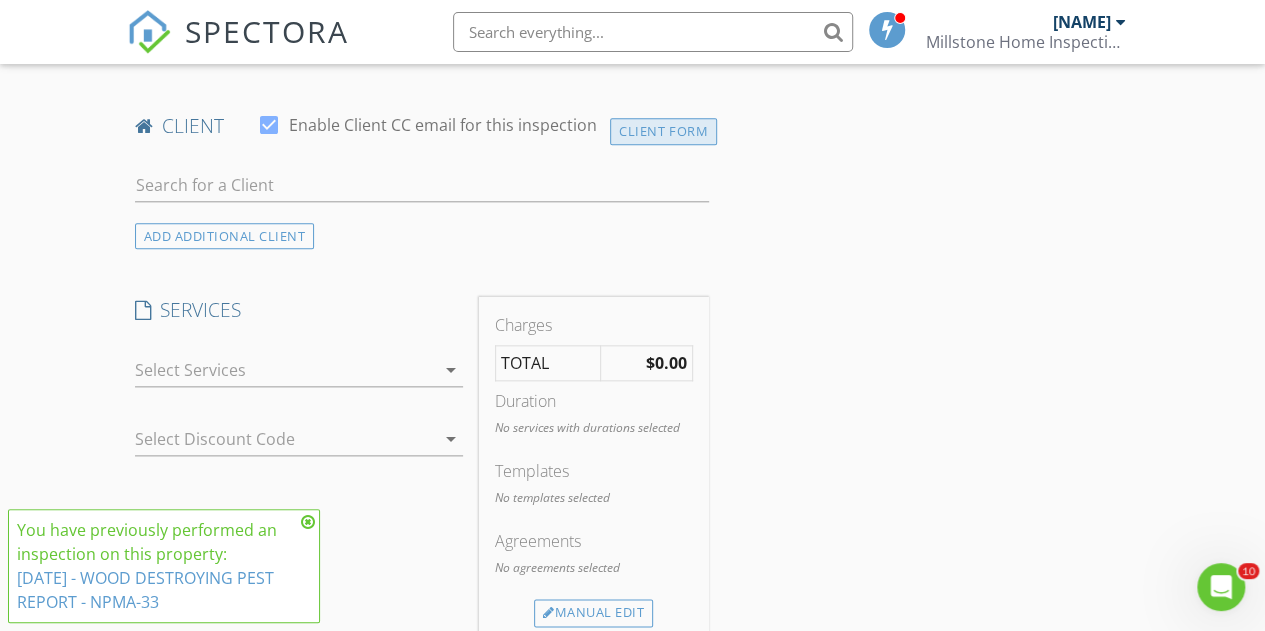 click on "Client Form" at bounding box center [663, 131] 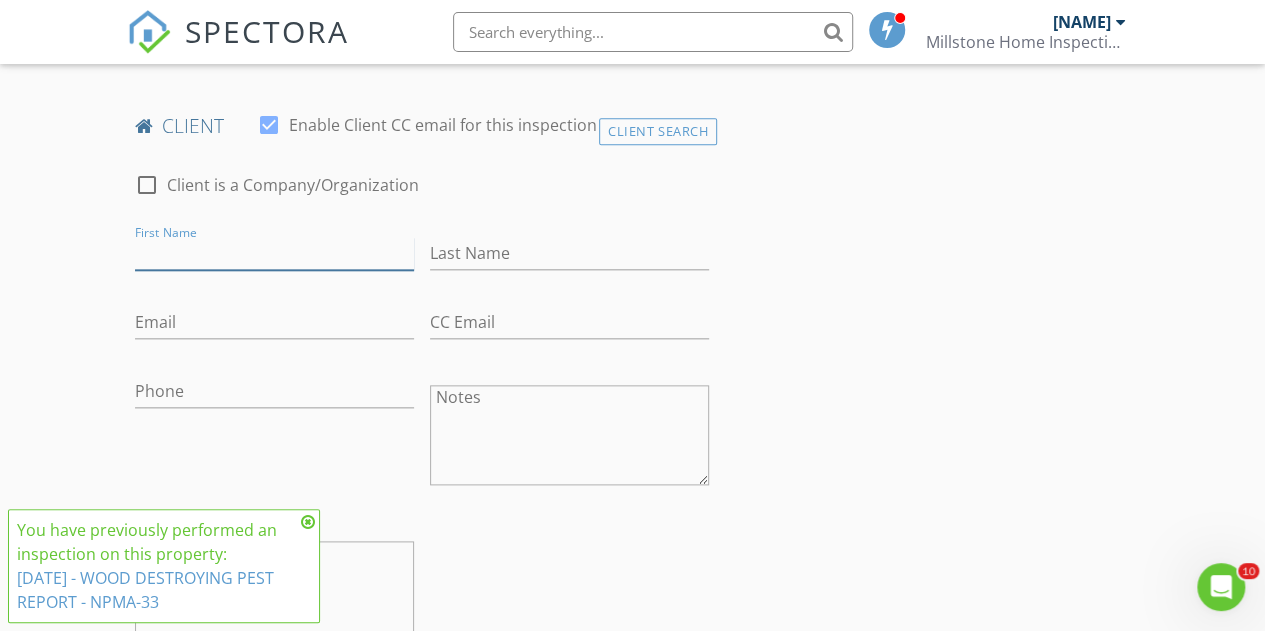 click on "First Name" at bounding box center (274, 253) 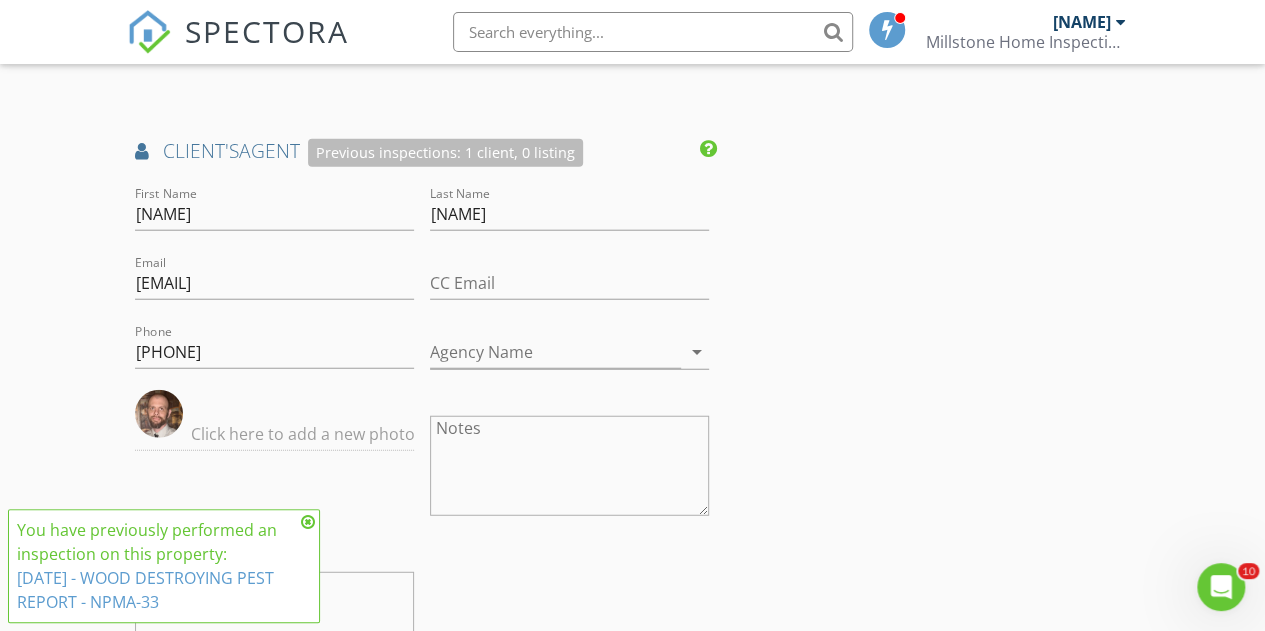 scroll, scrollTop: 2400, scrollLeft: 0, axis: vertical 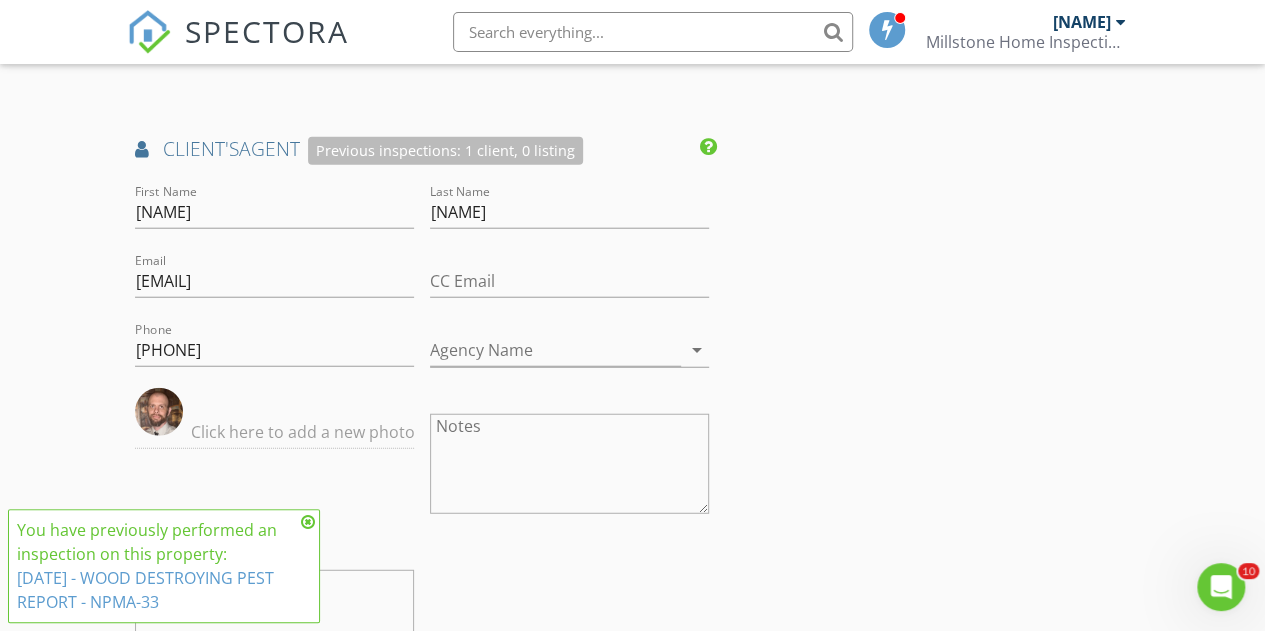 type on "Larry" 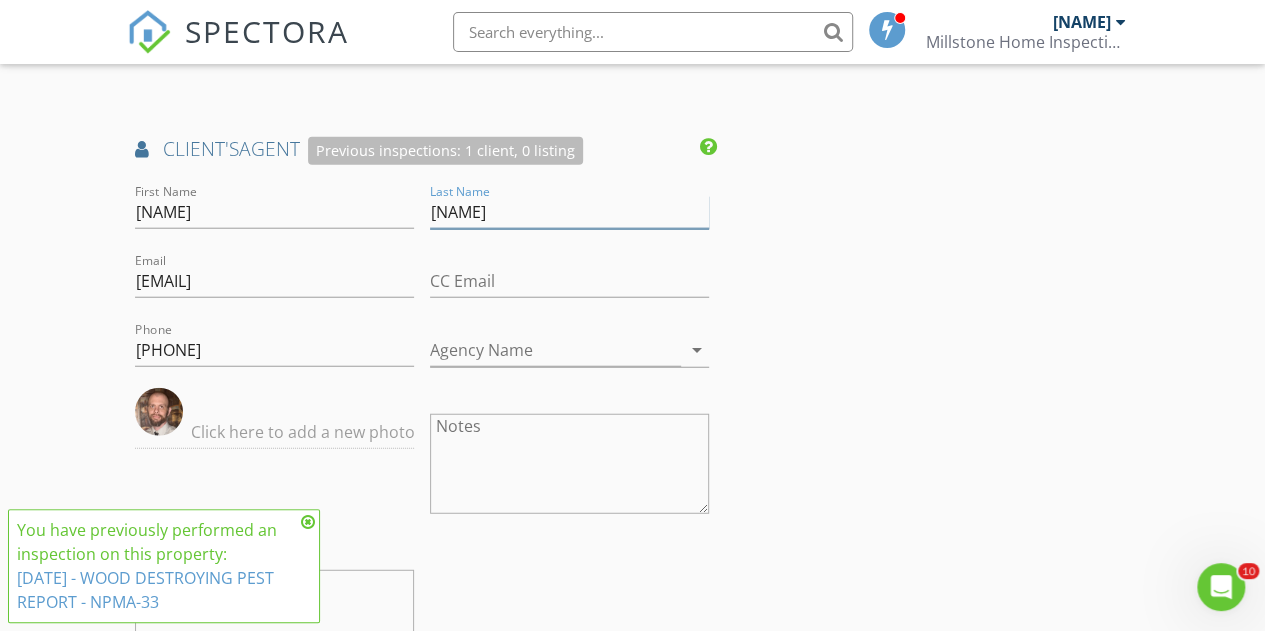 drag, startPoint x: 506, startPoint y: 226, endPoint x: 372, endPoint y: 216, distance: 134.37262 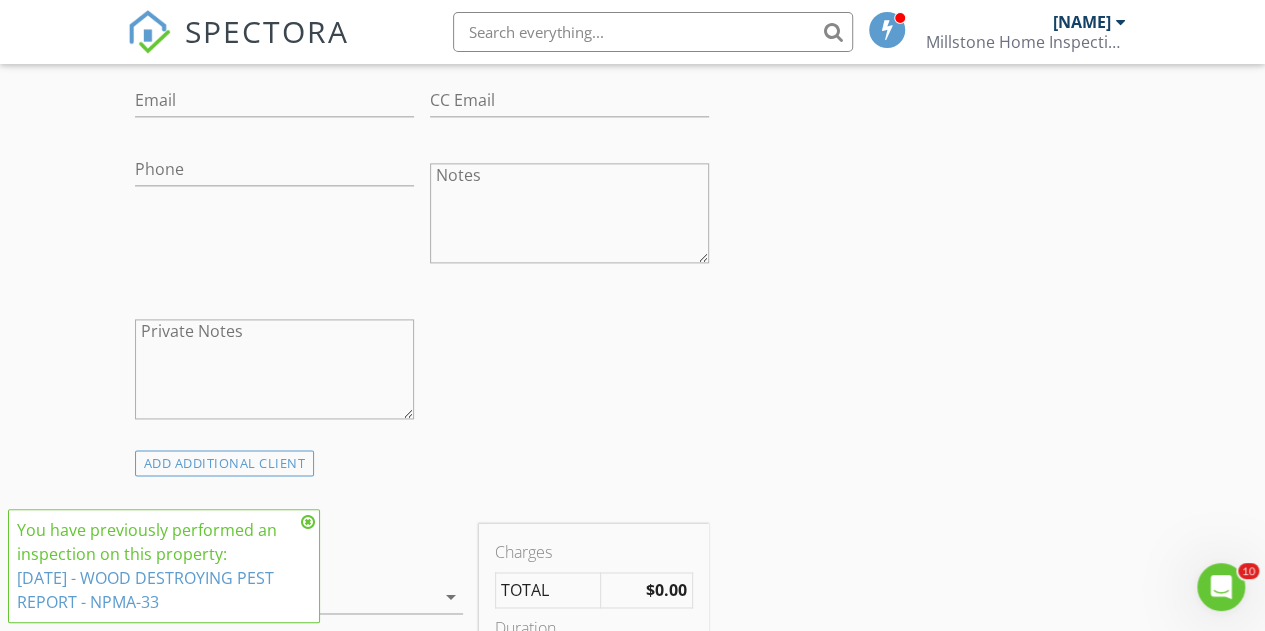 scroll, scrollTop: 1000, scrollLeft: 0, axis: vertical 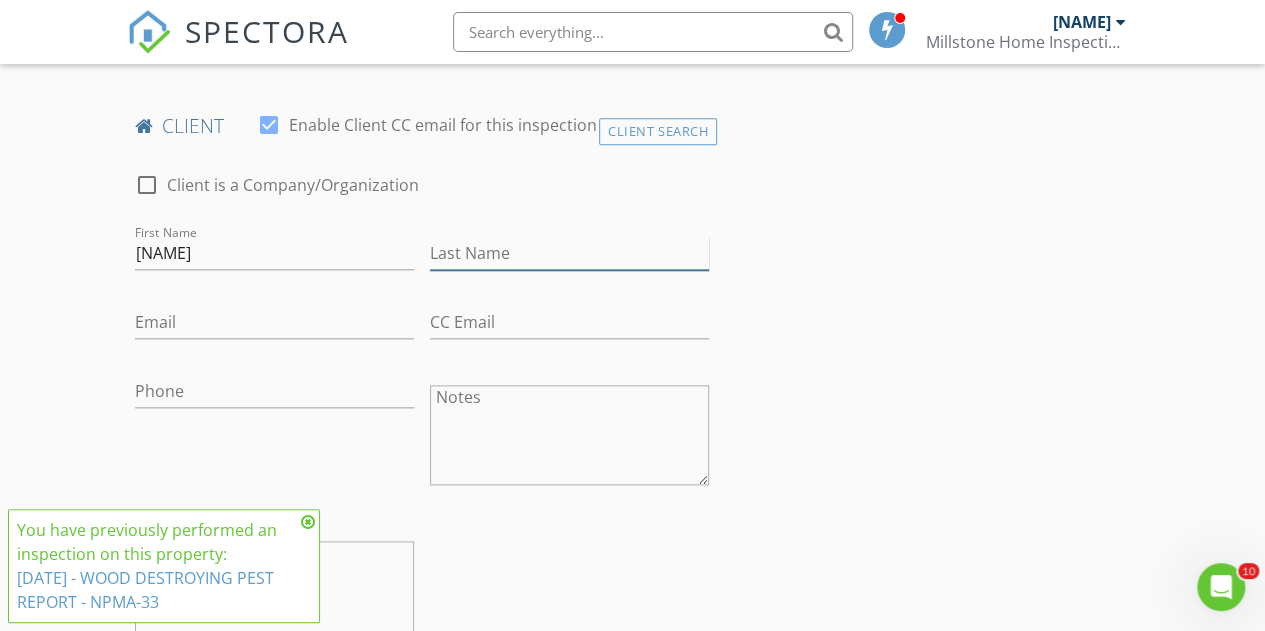 click on "Last Name" at bounding box center (569, 253) 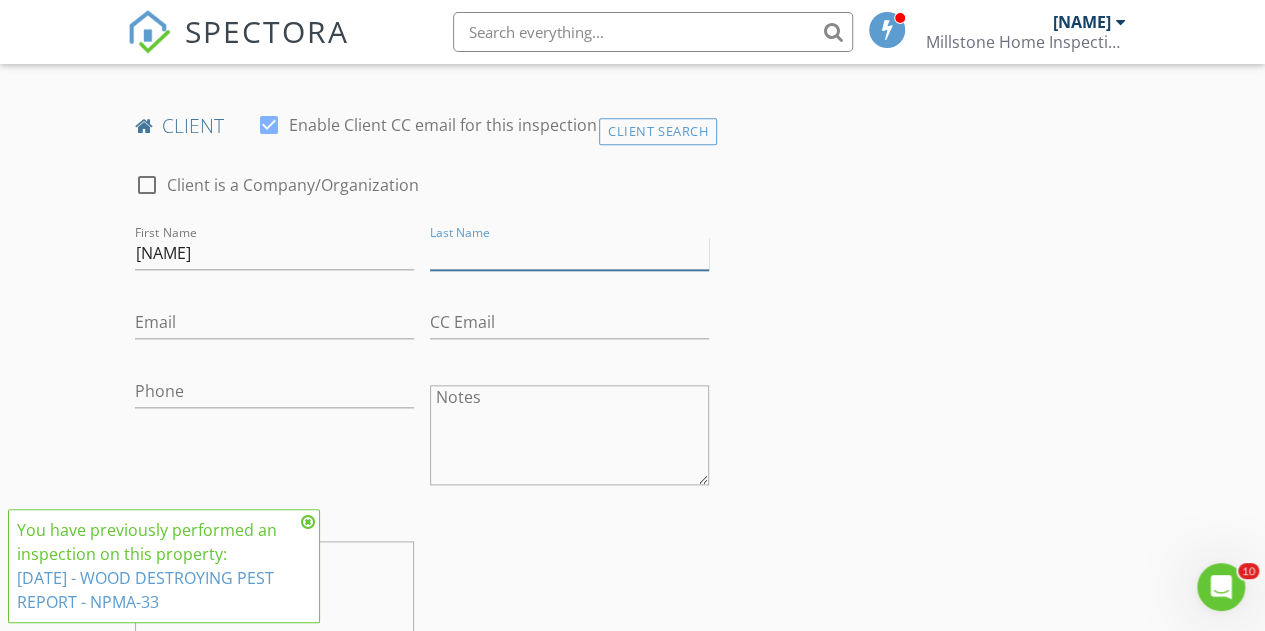 paste on "Kruckow" 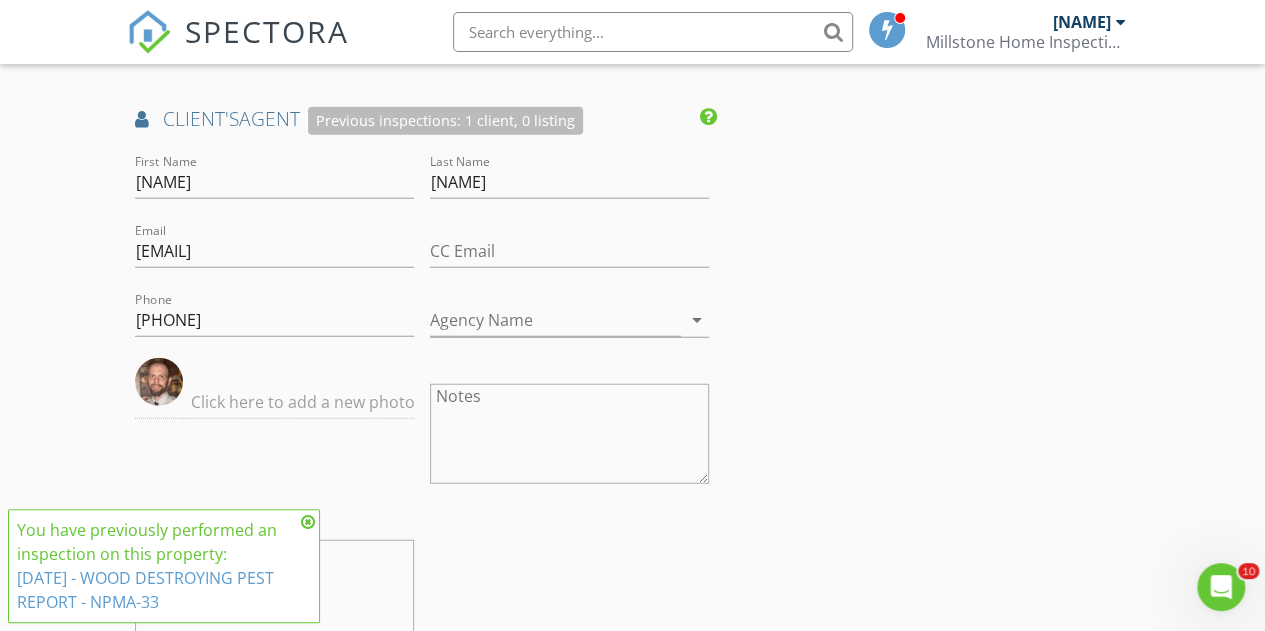scroll, scrollTop: 2400, scrollLeft: 0, axis: vertical 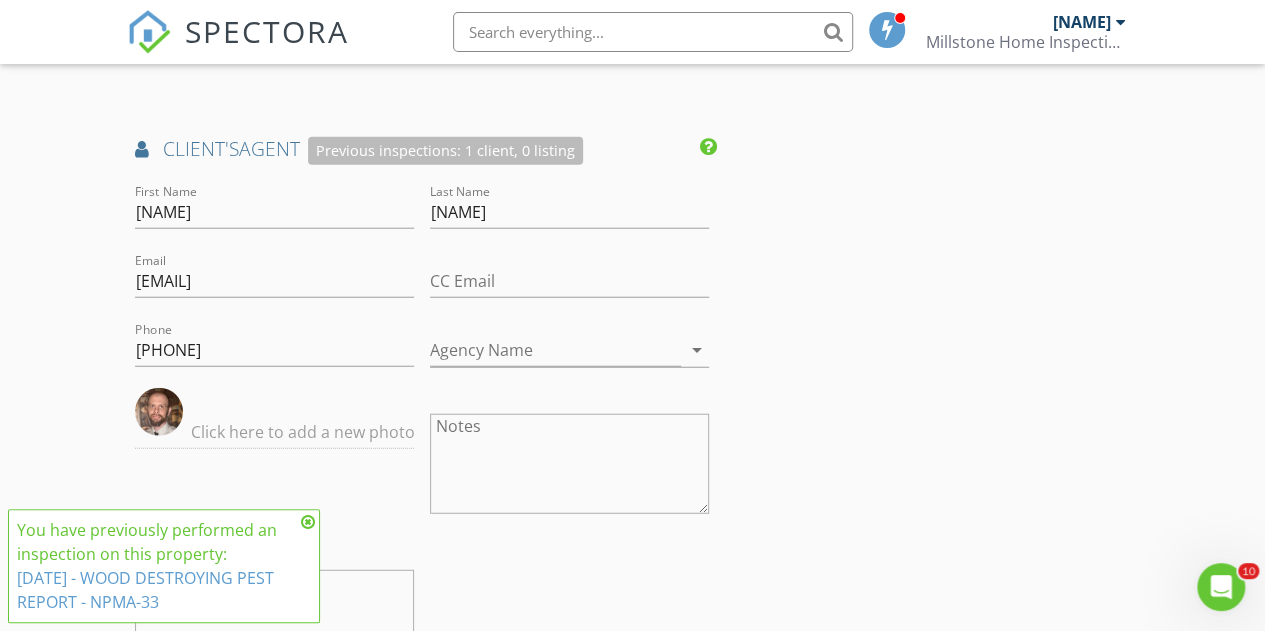type on "Kruckow" 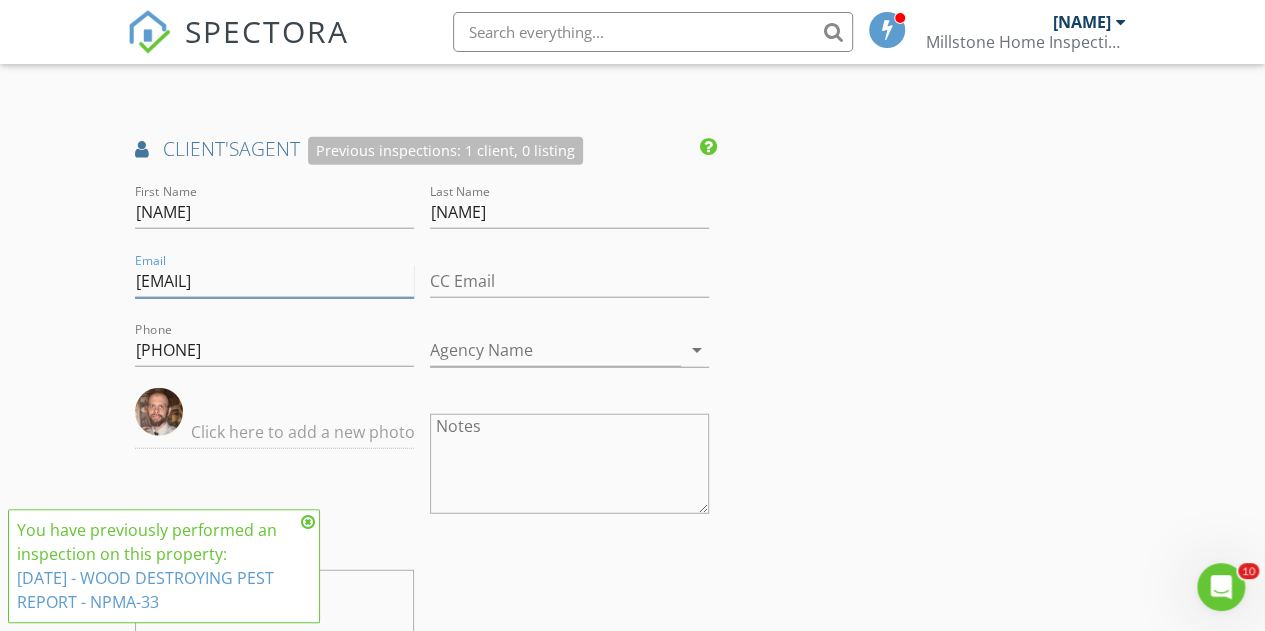 drag, startPoint x: 356, startPoint y: 296, endPoint x: 136, endPoint y: 295, distance: 220.00227 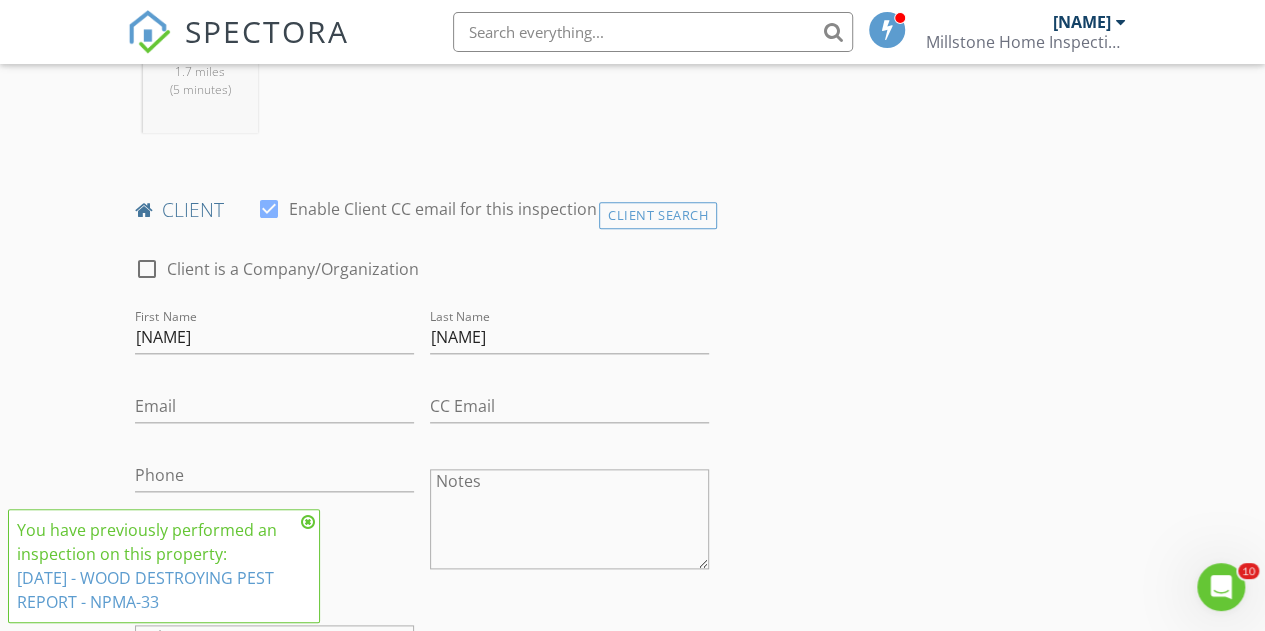scroll, scrollTop: 900, scrollLeft: 0, axis: vertical 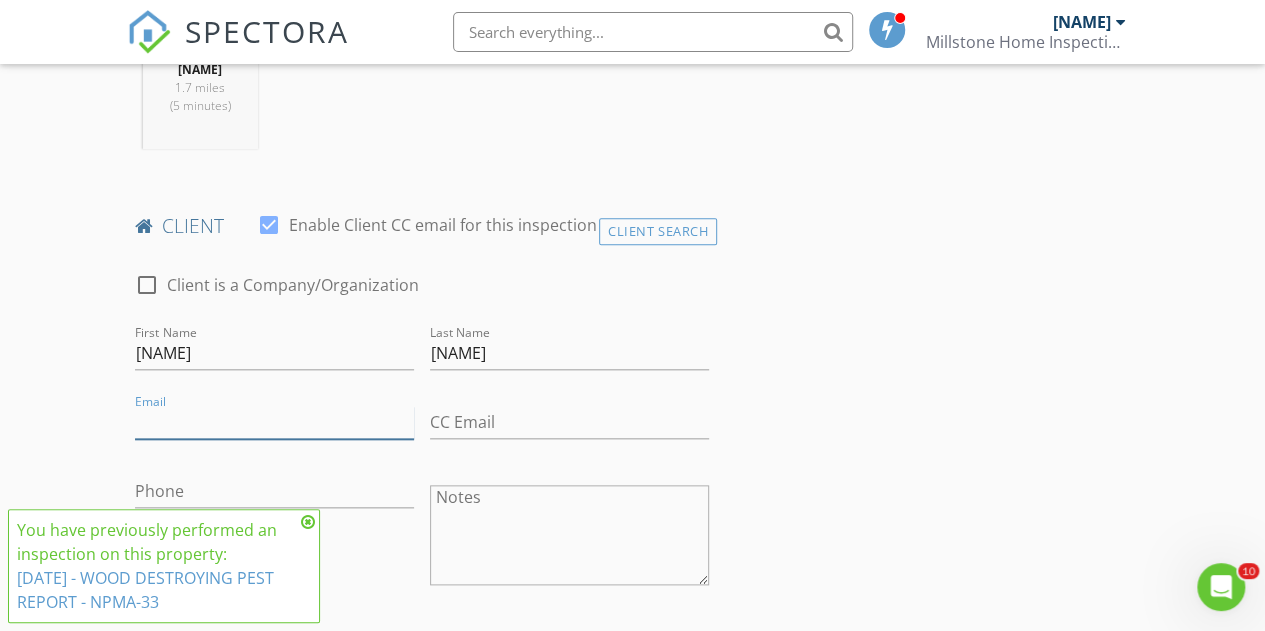 click on "Email" at bounding box center (274, 422) 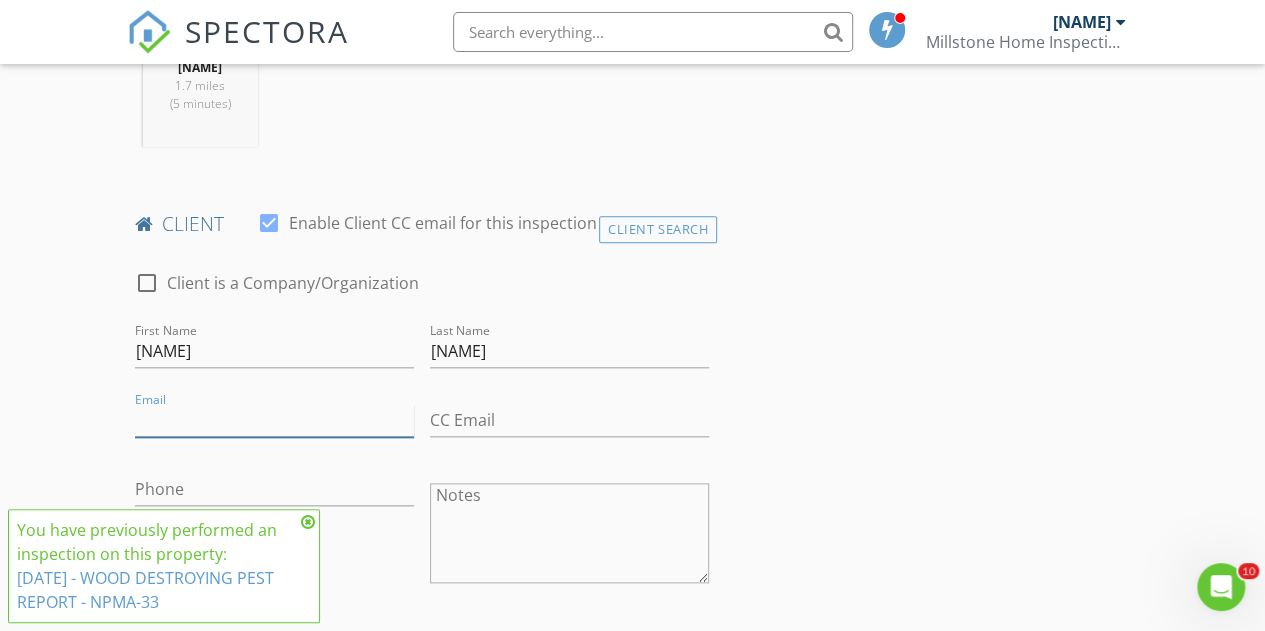 paste on "[EMAIL]" 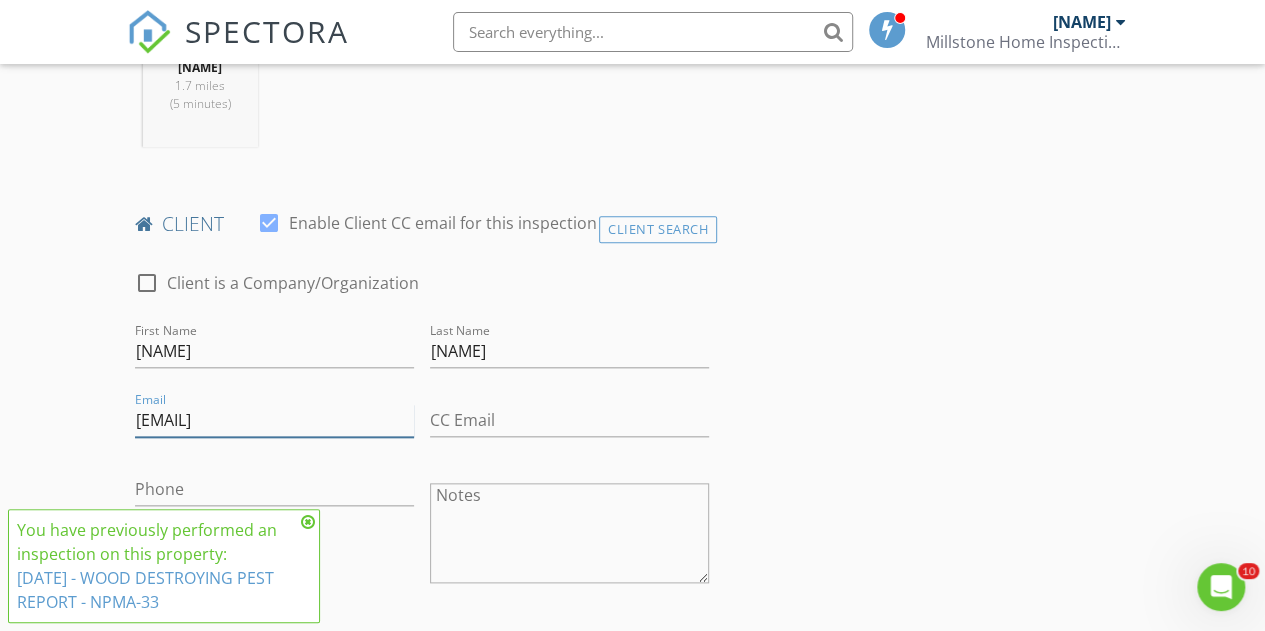 type on "[EMAIL]" 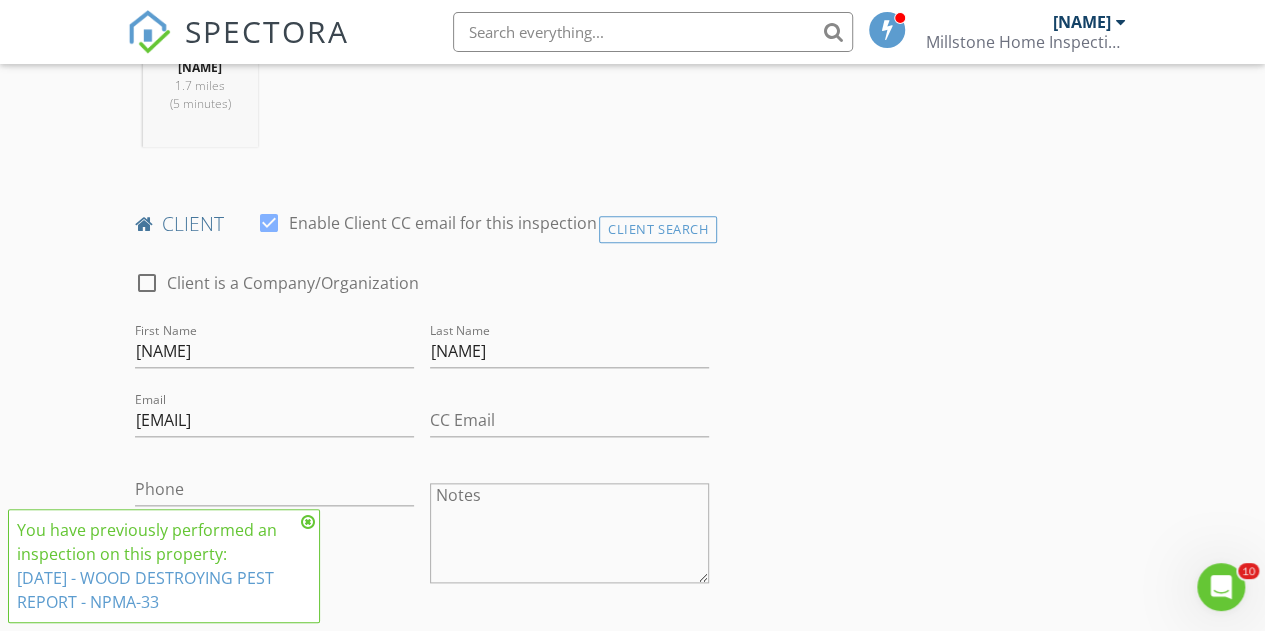 click on "INSPECTOR(S)
check_box   Troy Baughman   PRIMARY   Troy Baughman arrow_drop_down   check_box_outline_blank Troy Baughman specifically requested
Date/Time
08/02/2025 4:00 PM
Location
Address Search       Address 431 First St   Unit   City DuBois   State PA   Zip 15801   County Clearfield     Square Feet 0   Year Built 1900   Foundation arrow_drop_down     Troy Baughman     1.7 miles     (5 minutes)
client
check_box Enable Client CC email for this inspection   Client Search     check_box_outline_blank Client is a Company/Organization     First Name Larry   Last Name Kruckow   Email larrykruckowrog@gmail.com   CC Email   Phone           Notes   Private Notes
ADD ADDITIONAL client
SERVICES
check_box_outline_blank   Home Inspection   check_box_outline_blank" at bounding box center (633, 1272) 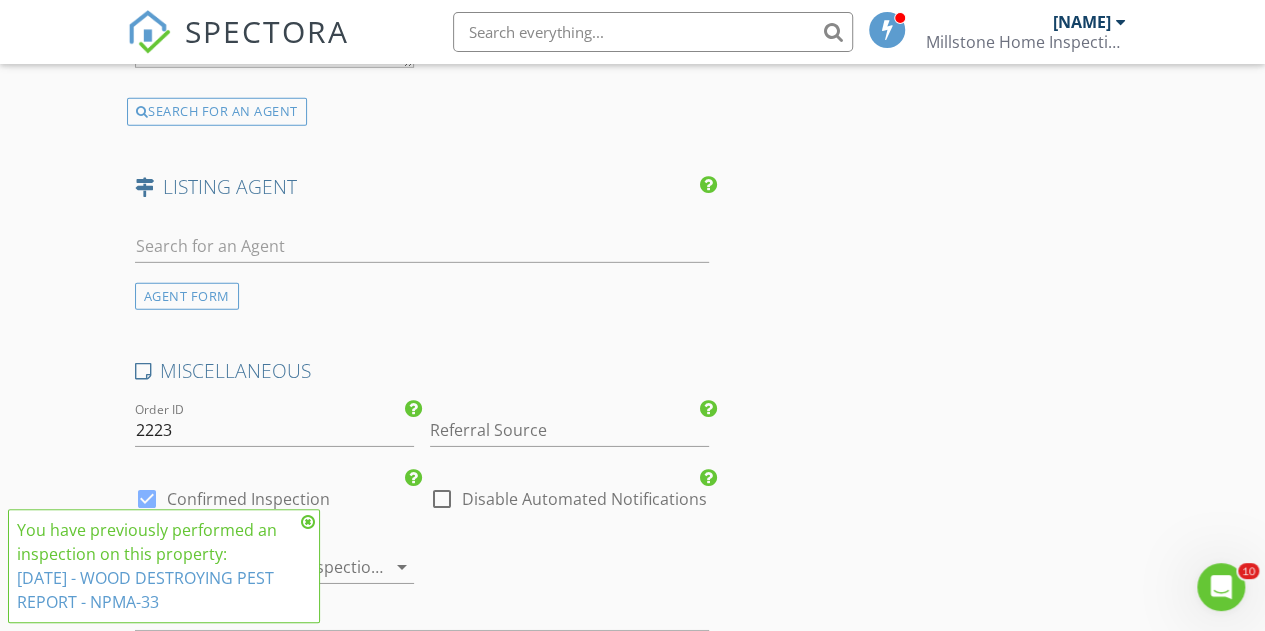 scroll, scrollTop: 2602, scrollLeft: 0, axis: vertical 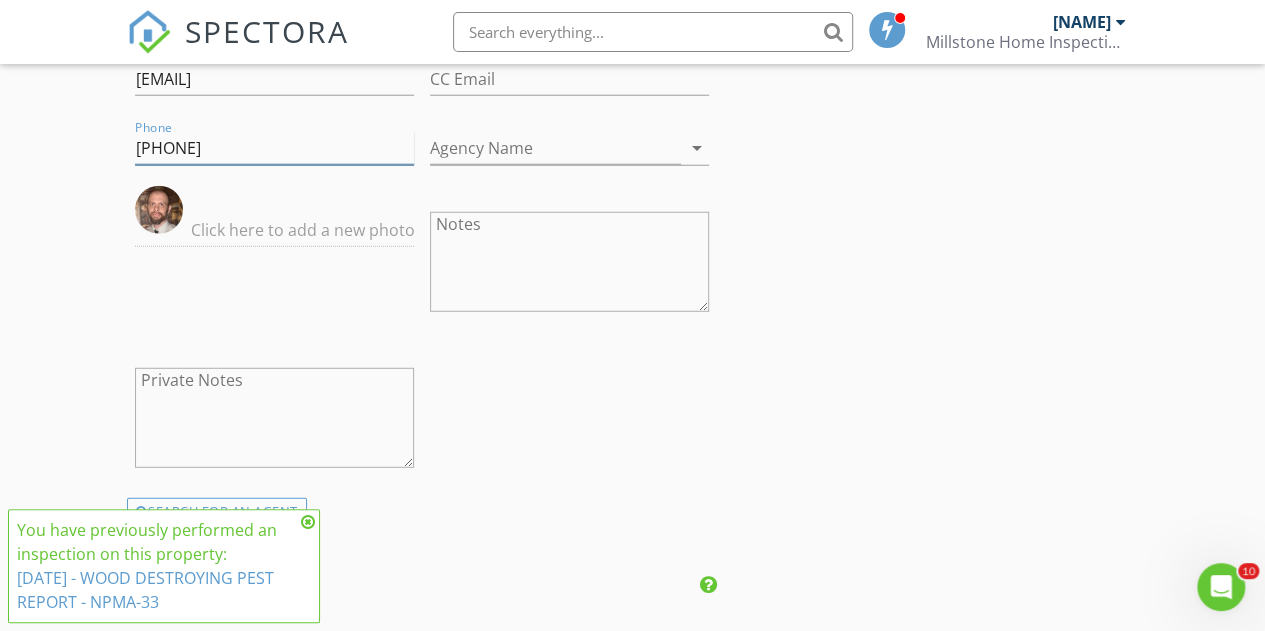 drag, startPoint x: 227, startPoint y: 163, endPoint x: 130, endPoint y: 171, distance: 97.32934 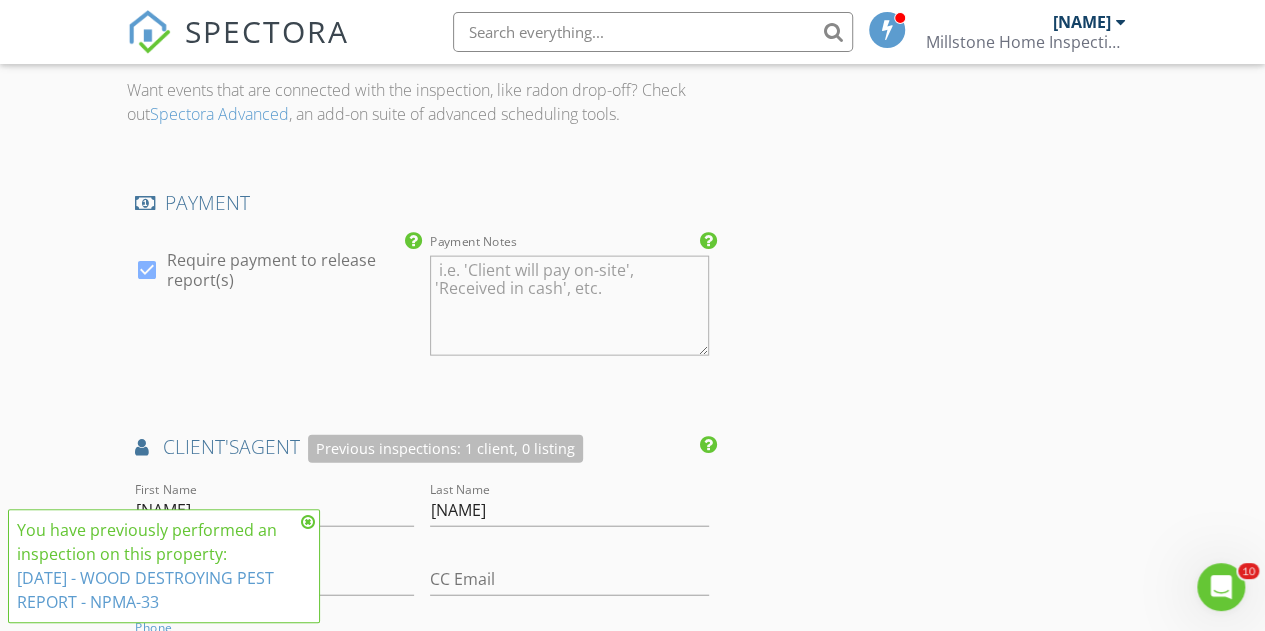 scroll, scrollTop: 2302, scrollLeft: 0, axis: vertical 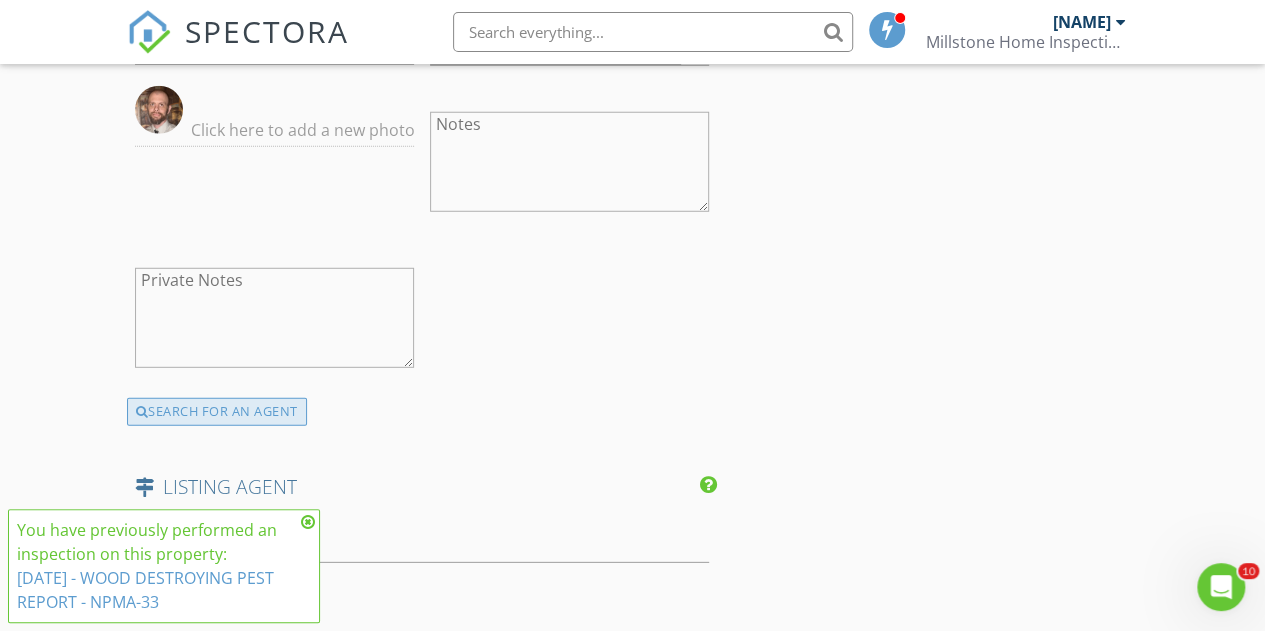click on "SEARCH FOR AN AGENT" at bounding box center [217, 412] 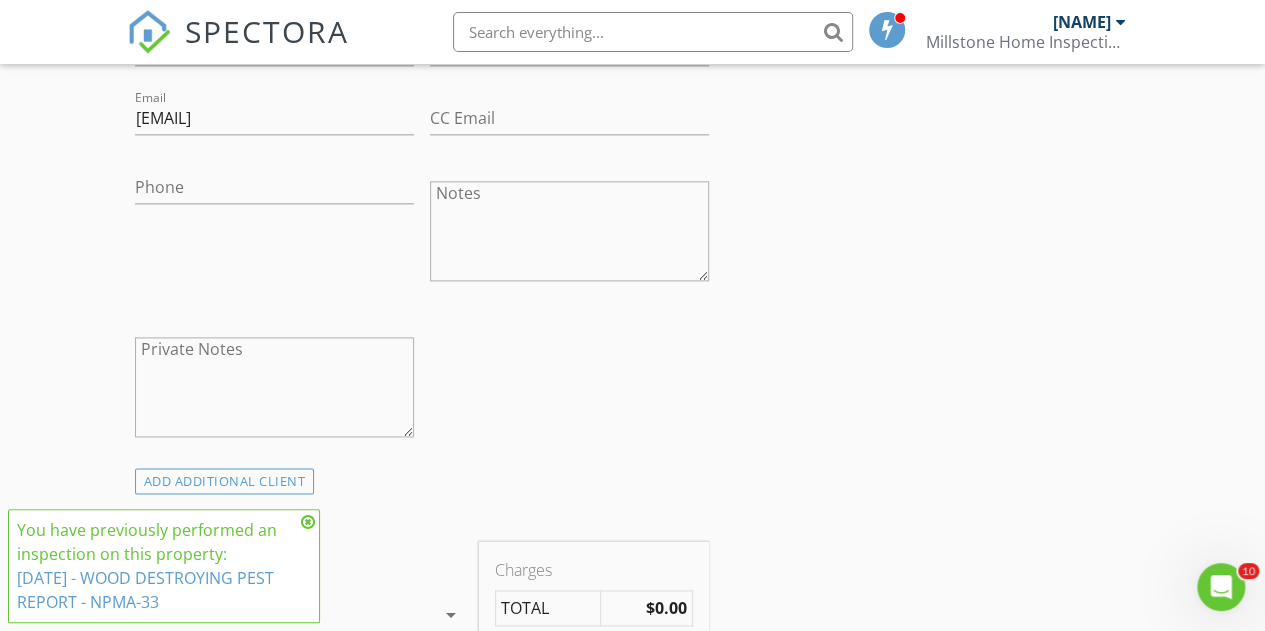 scroll, scrollTop: 1187, scrollLeft: 0, axis: vertical 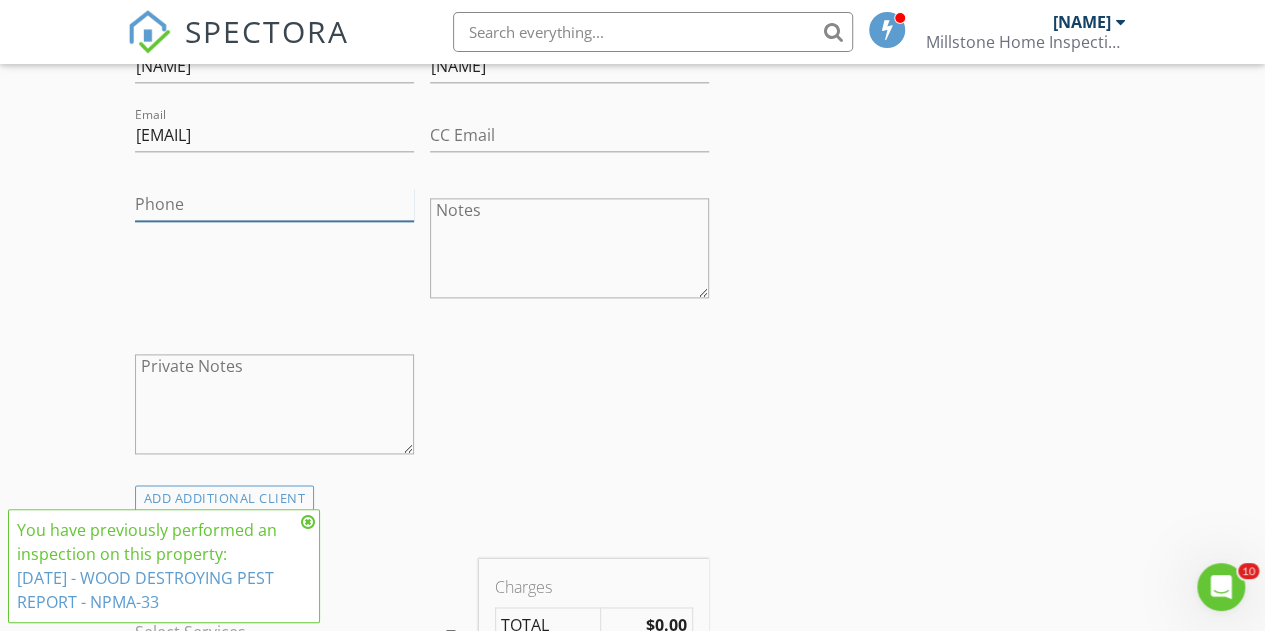 click on "Phone" at bounding box center [274, 204] 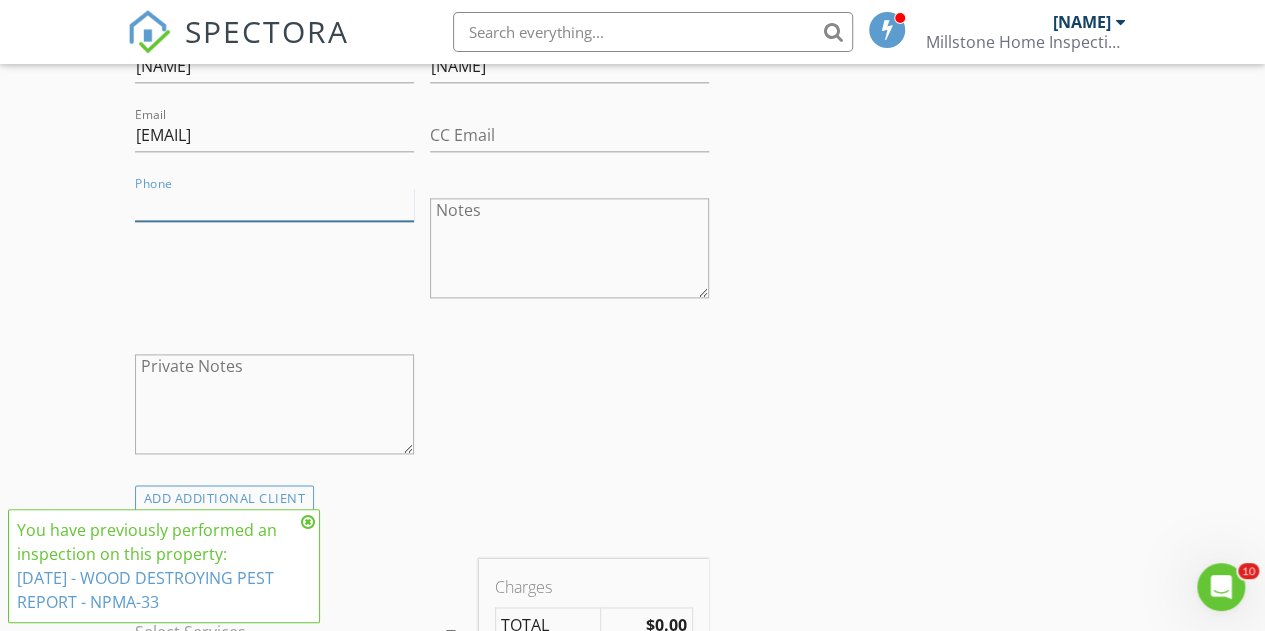 paste on "[PHONE]" 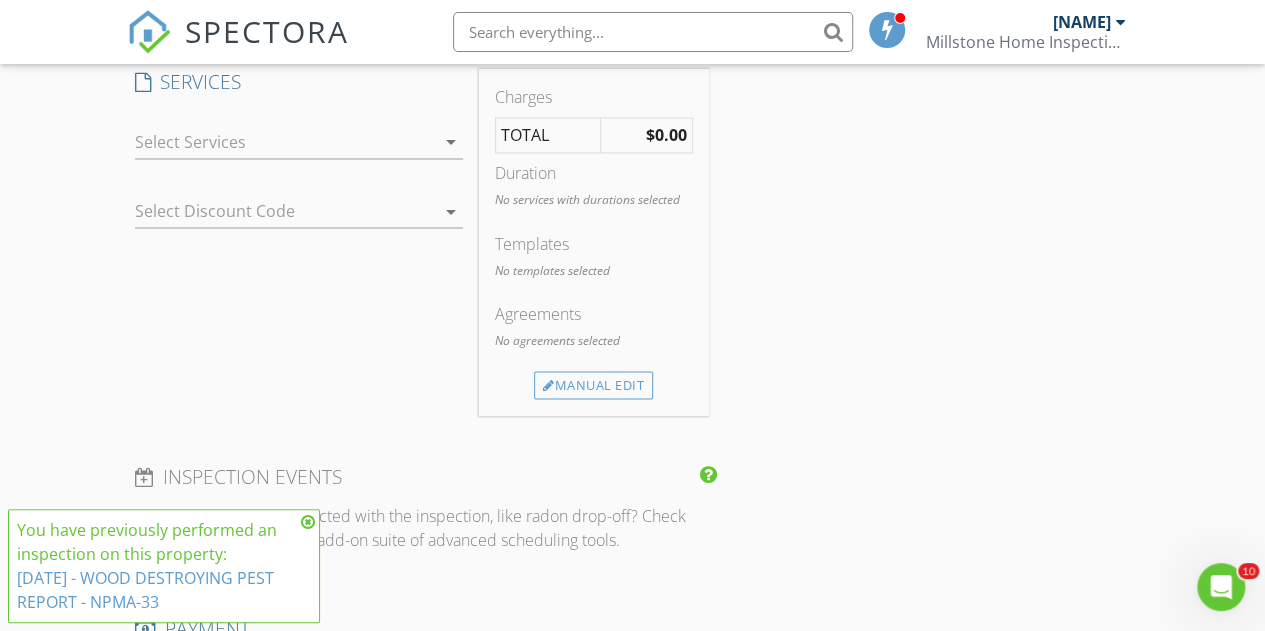 scroll, scrollTop: 1687, scrollLeft: 0, axis: vertical 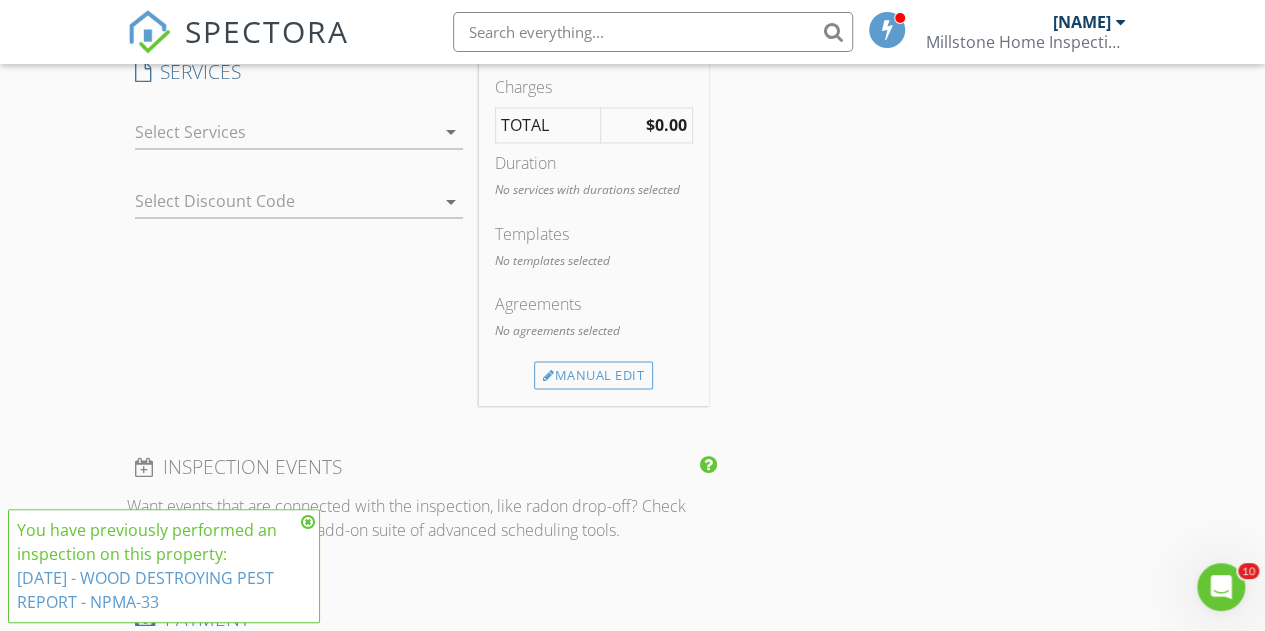 type on "[PHONE]" 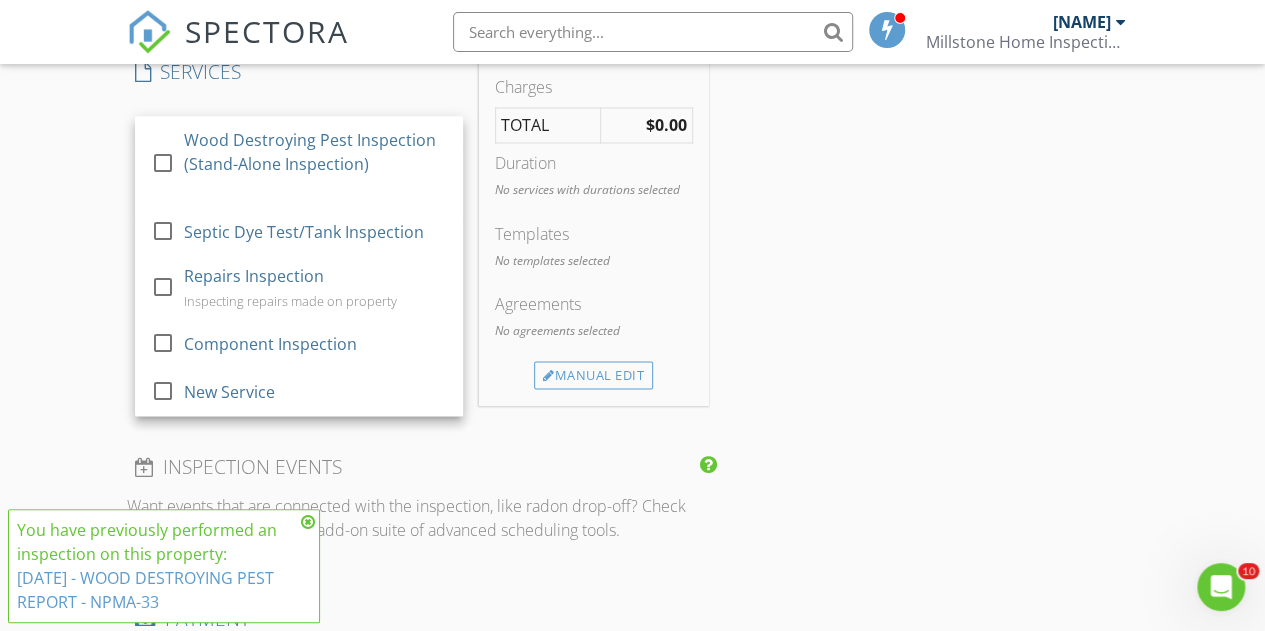 scroll, scrollTop: 868, scrollLeft: 0, axis: vertical 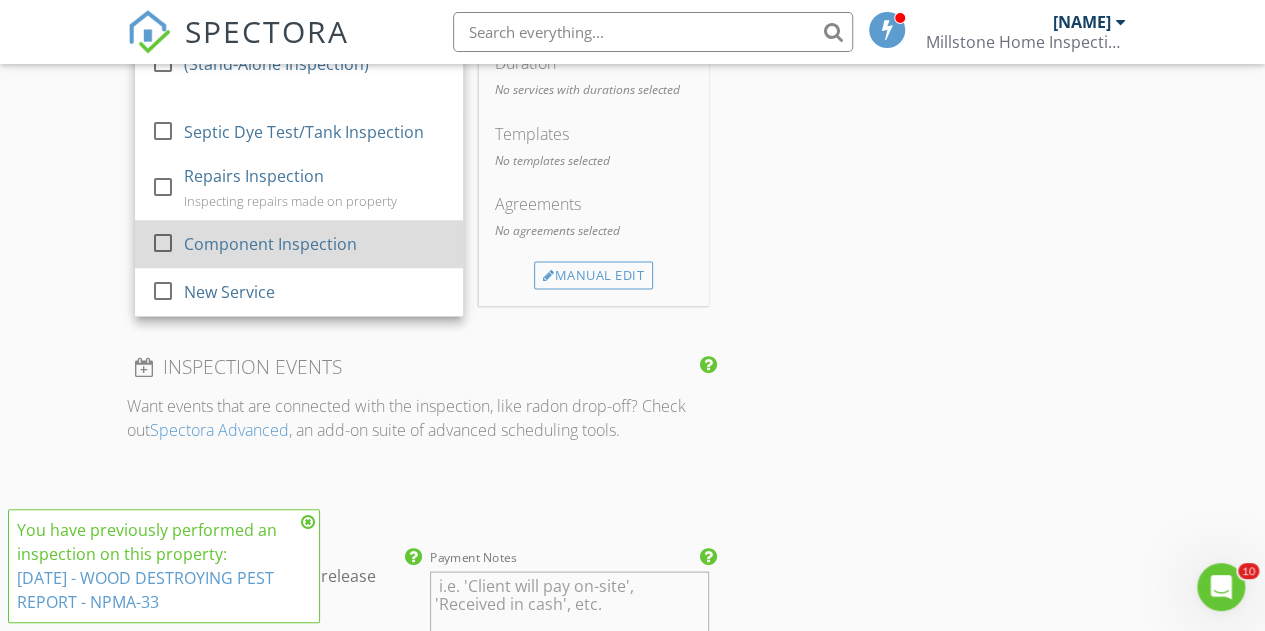 click on "Component Inspection" at bounding box center (269, 244) 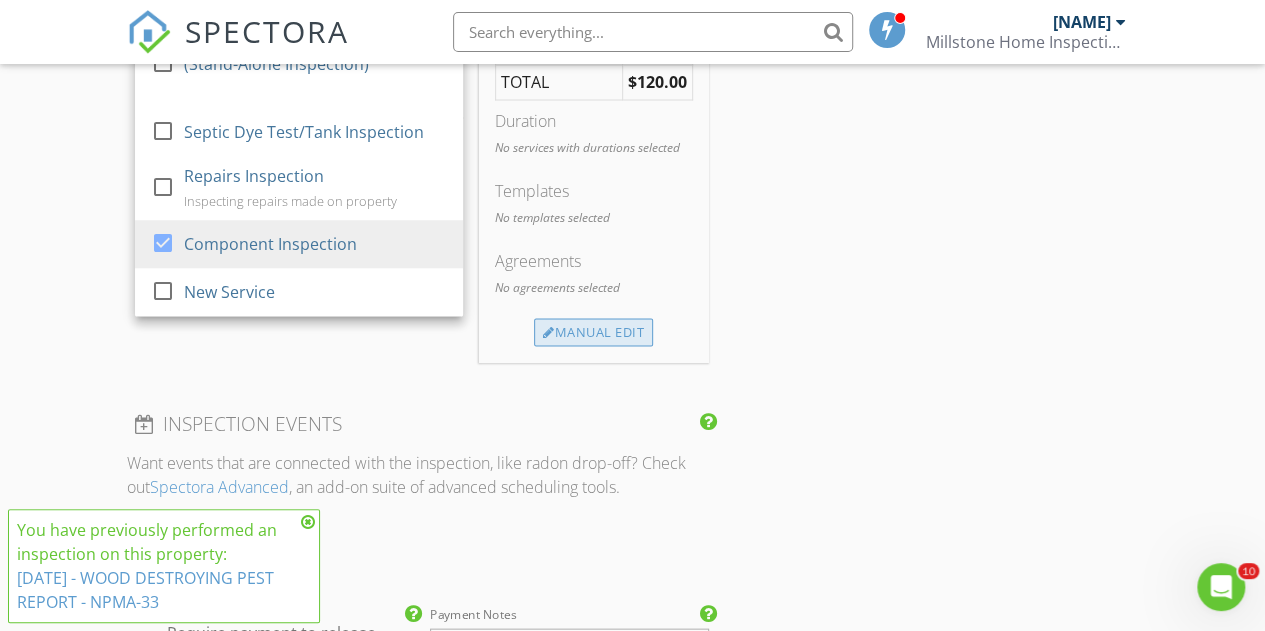 click on "Manual Edit" at bounding box center (593, 332) 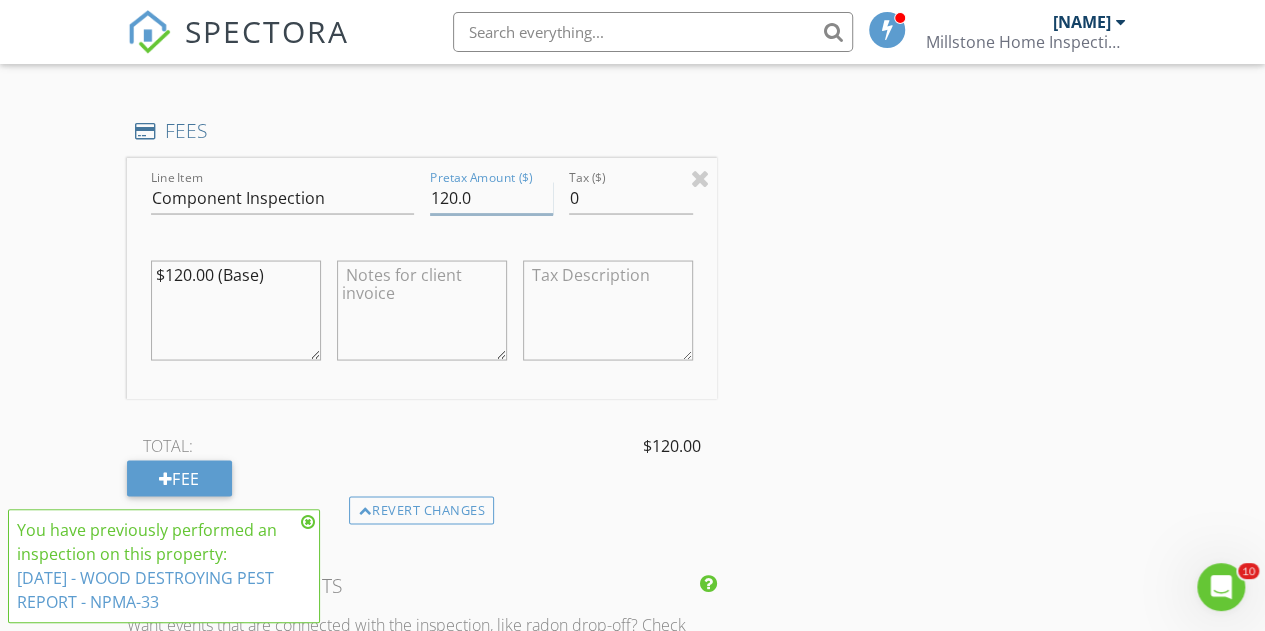 drag, startPoint x: 450, startPoint y: 213, endPoint x: 426, endPoint y: 213, distance: 24 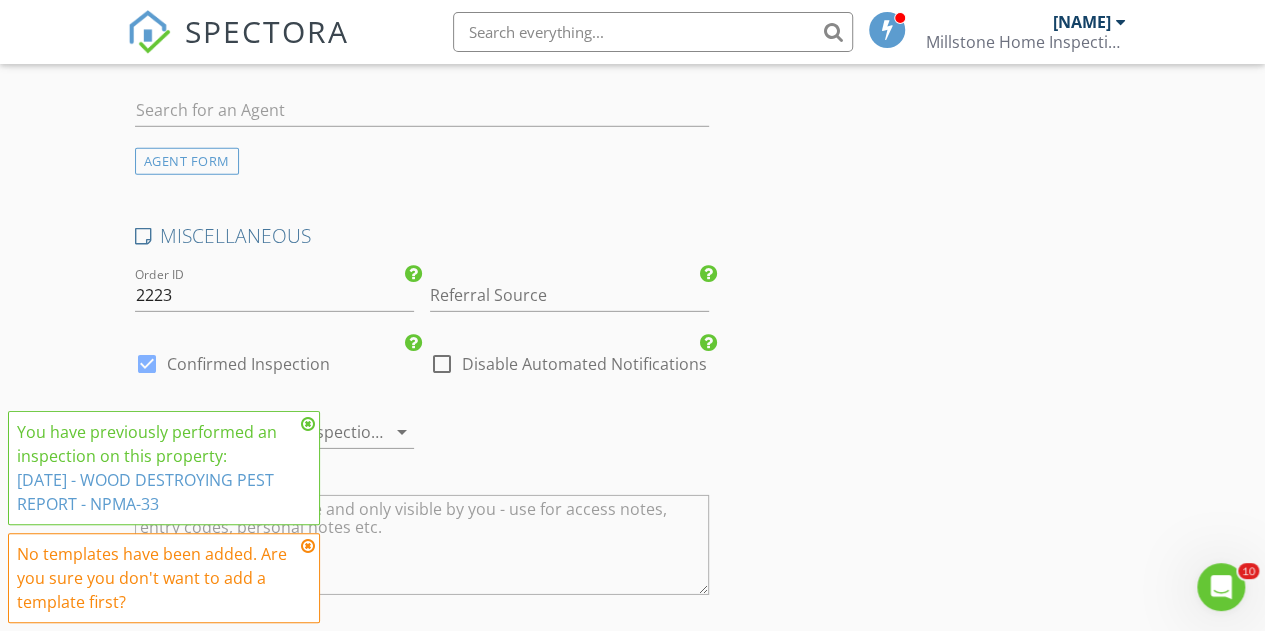 scroll, scrollTop: 3267, scrollLeft: 0, axis: vertical 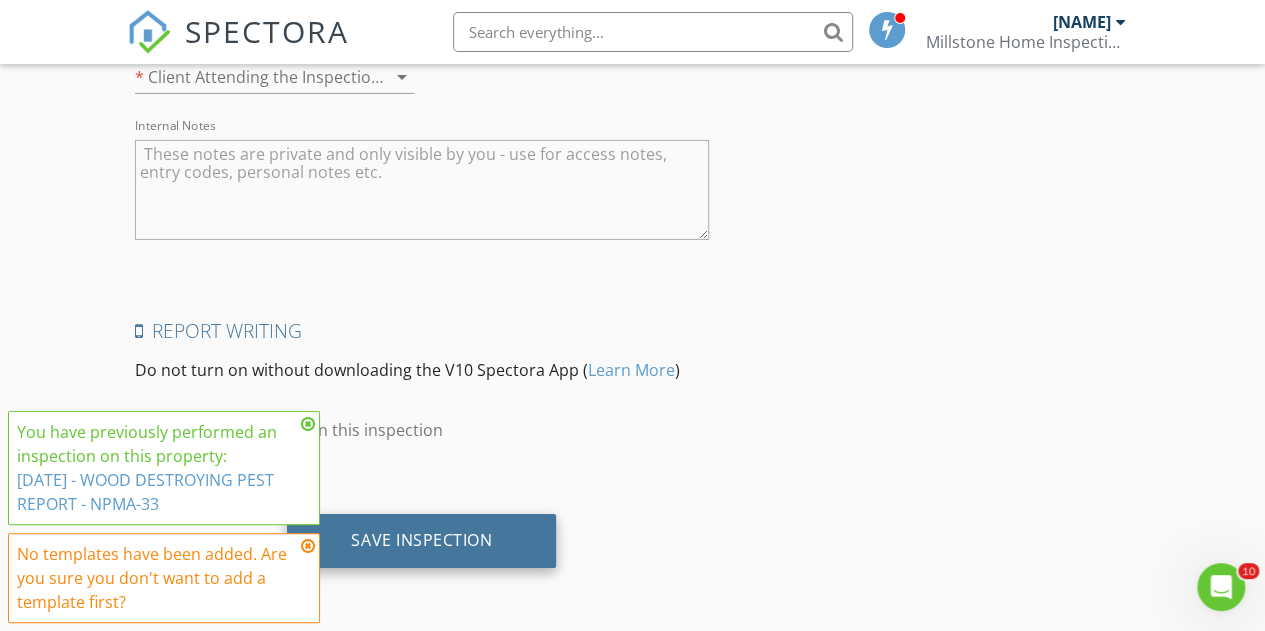 type on "70.0" 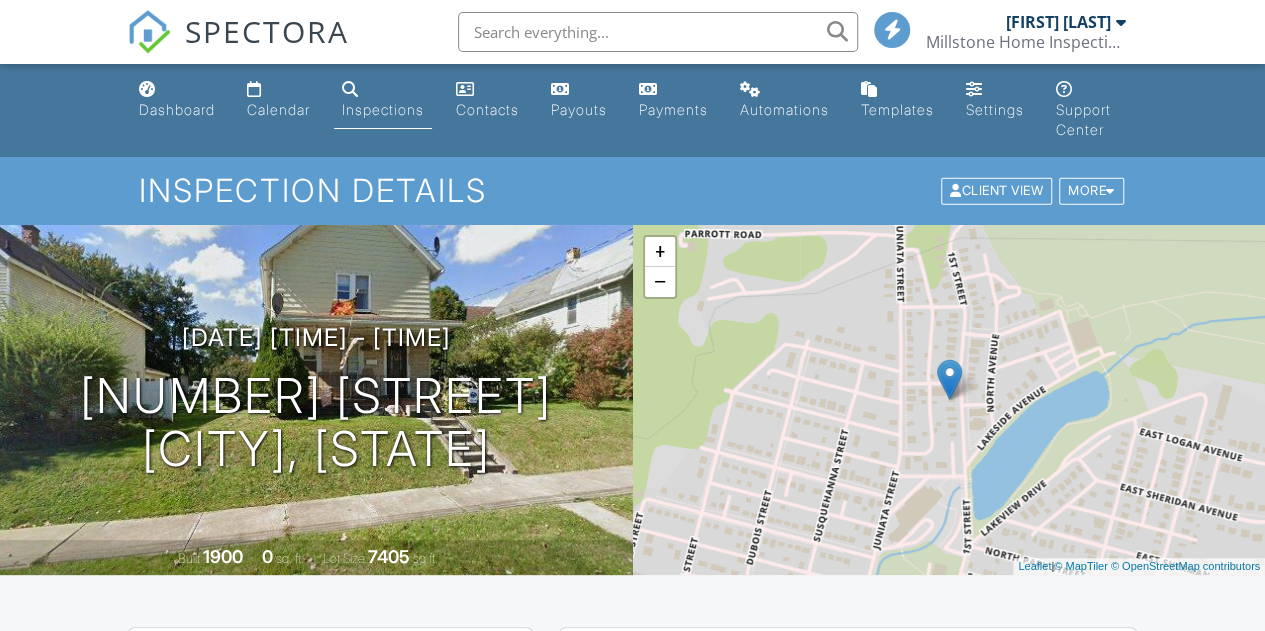 scroll, scrollTop: 400, scrollLeft: 0, axis: vertical 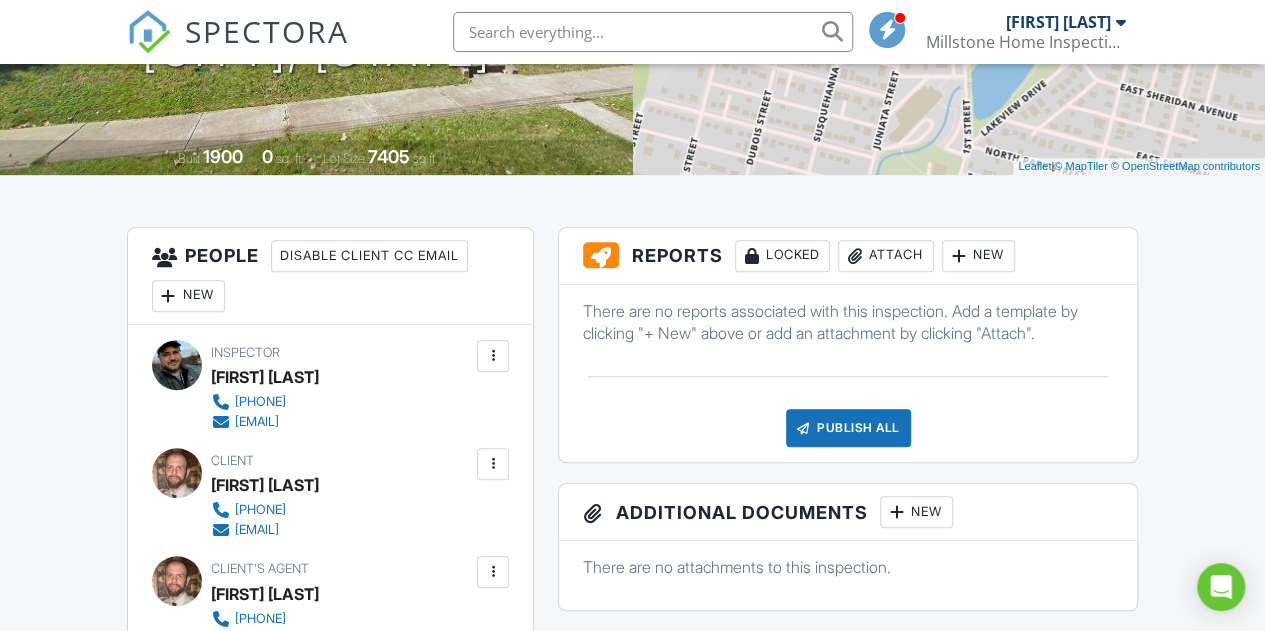 click on "Attach" at bounding box center (886, 256) 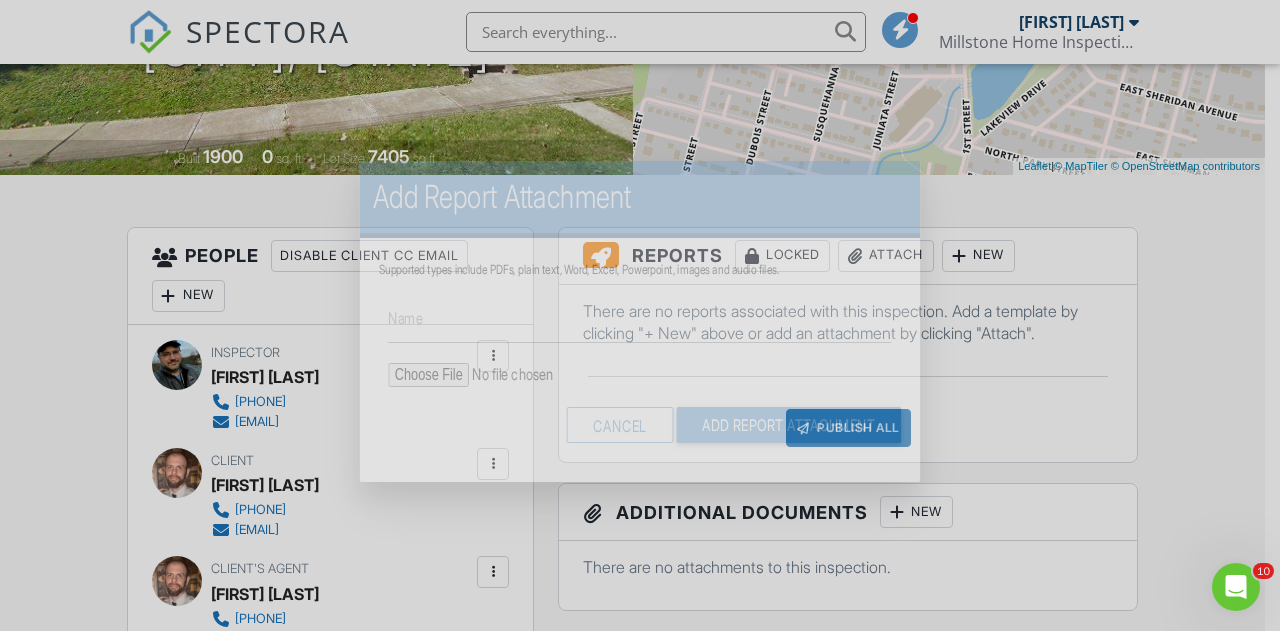 scroll, scrollTop: 0, scrollLeft: 0, axis: both 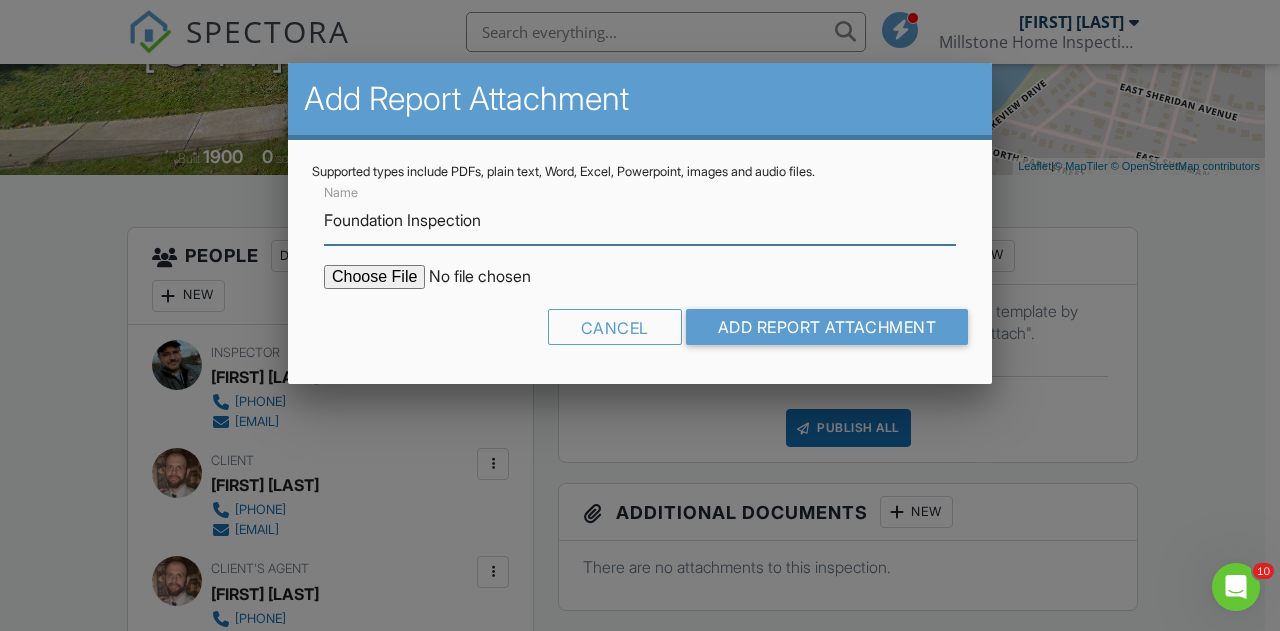 type on "Foundation Inspection" 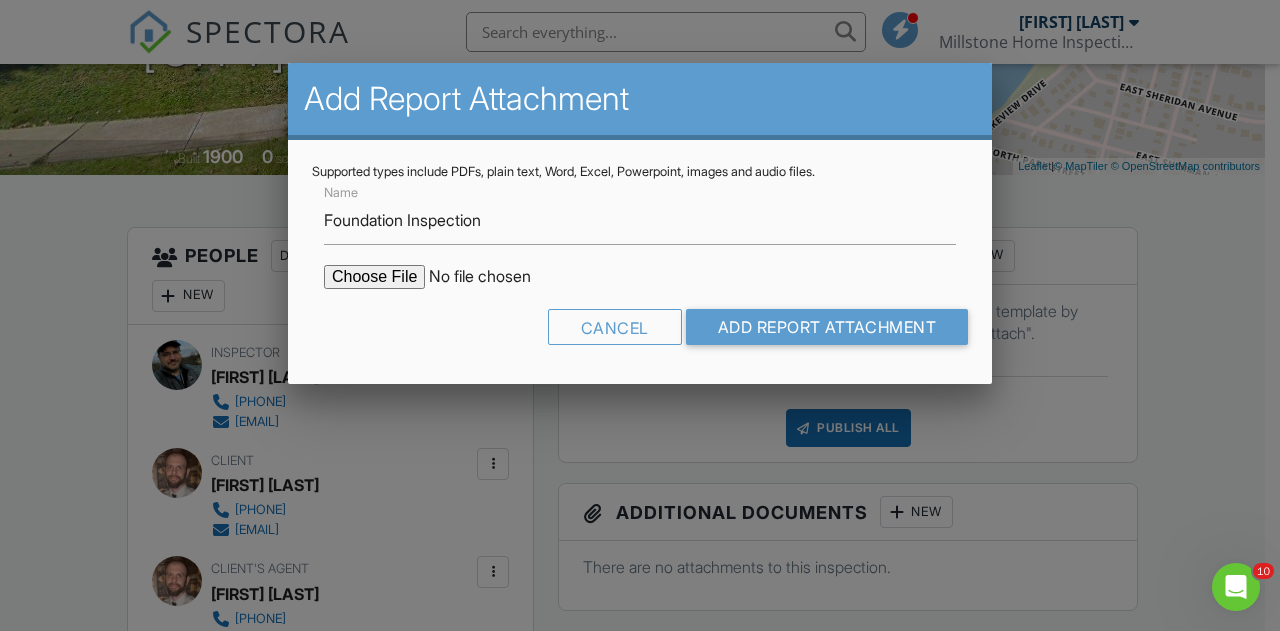click at bounding box center [494, 277] 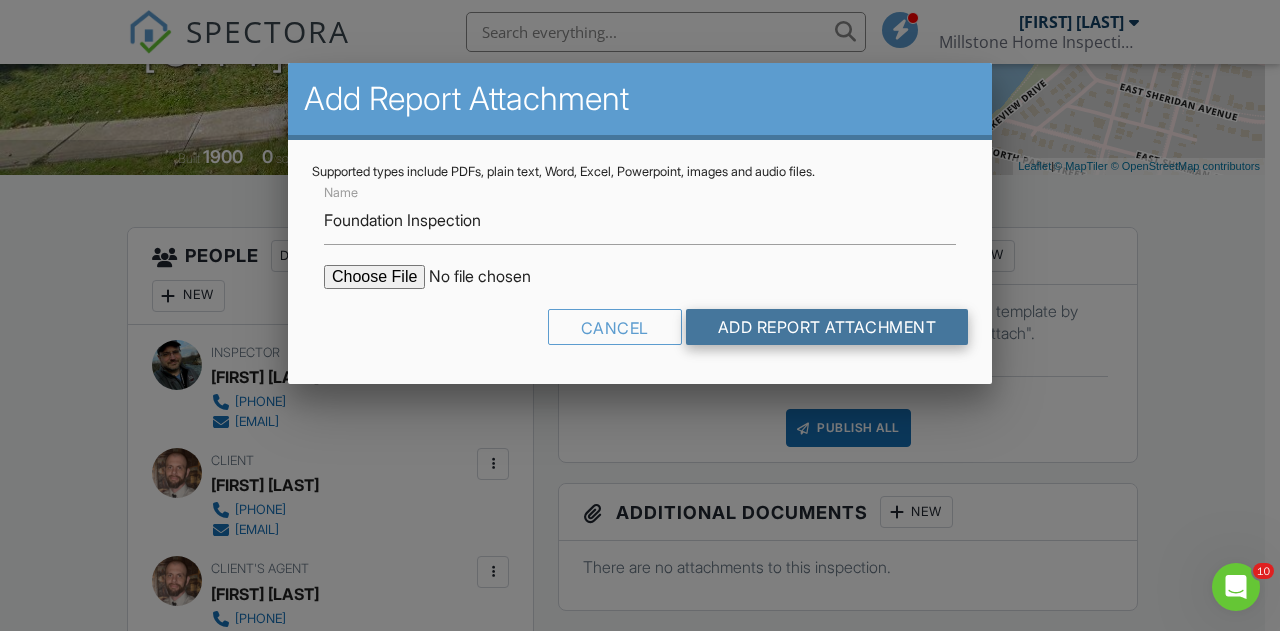 click on "Add Report Attachment" at bounding box center [827, 327] 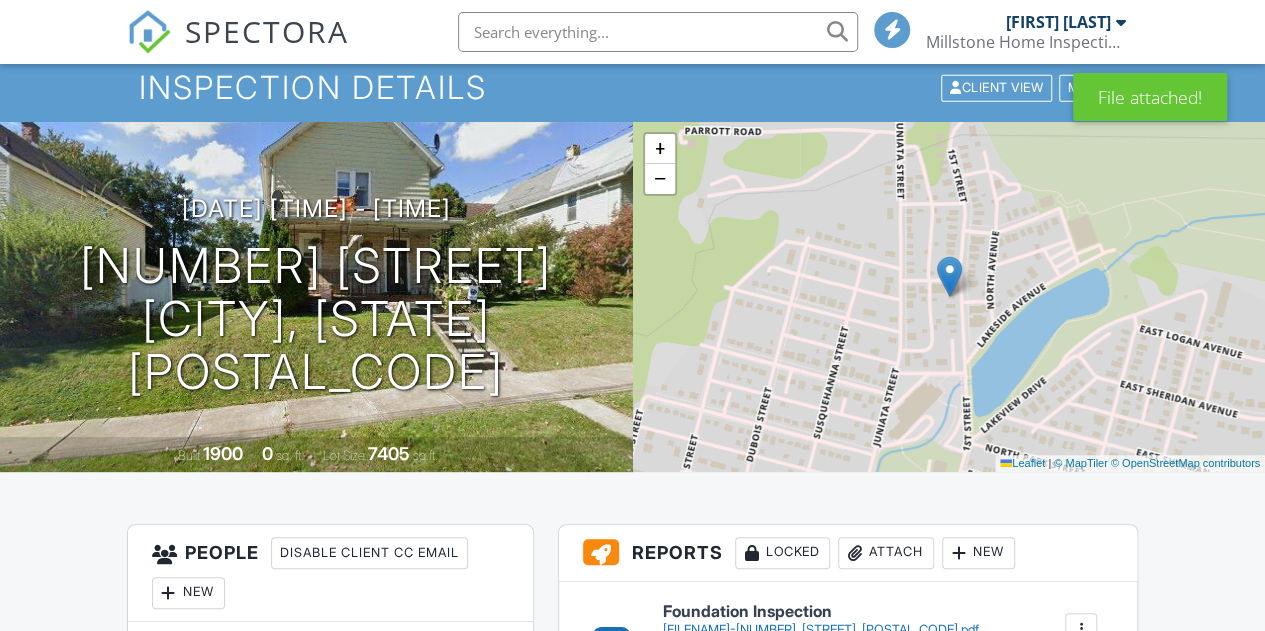 scroll, scrollTop: 600, scrollLeft: 0, axis: vertical 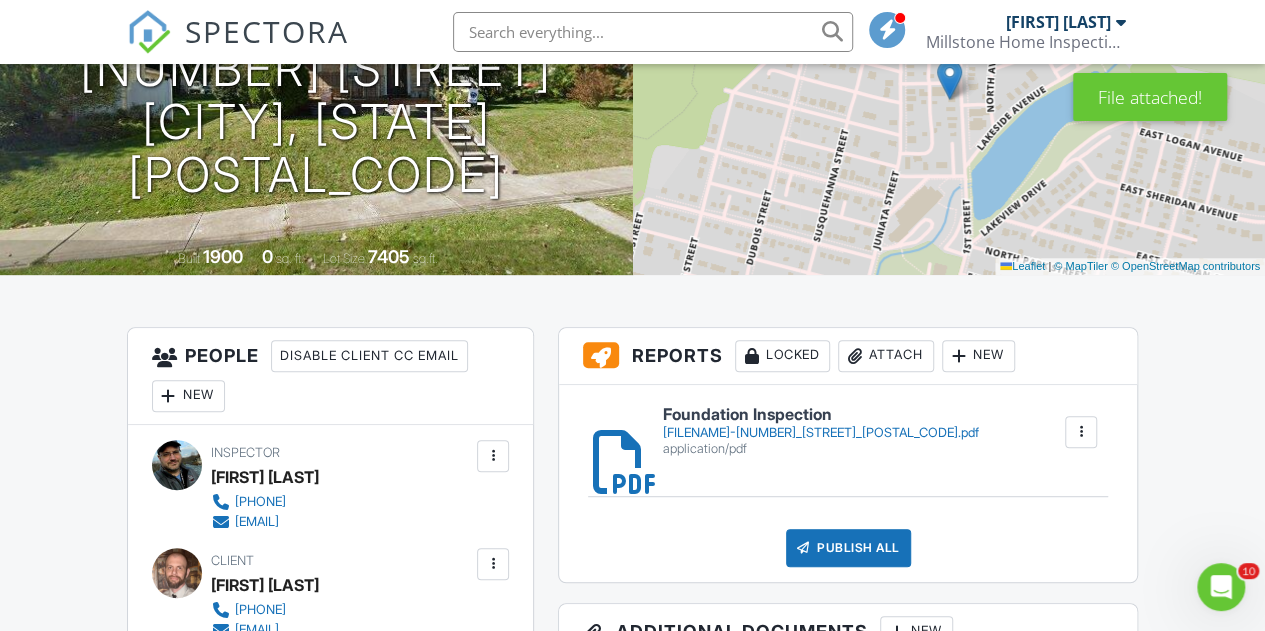 click on "Publish All" at bounding box center (848, 548) 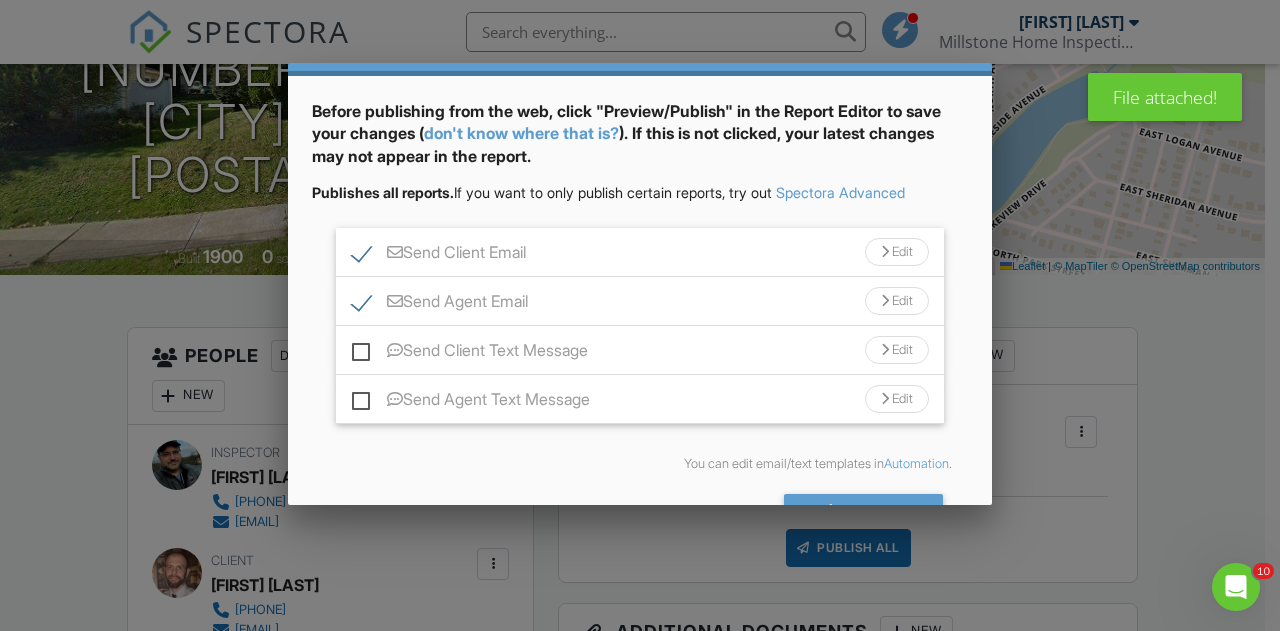 scroll, scrollTop: 125, scrollLeft: 0, axis: vertical 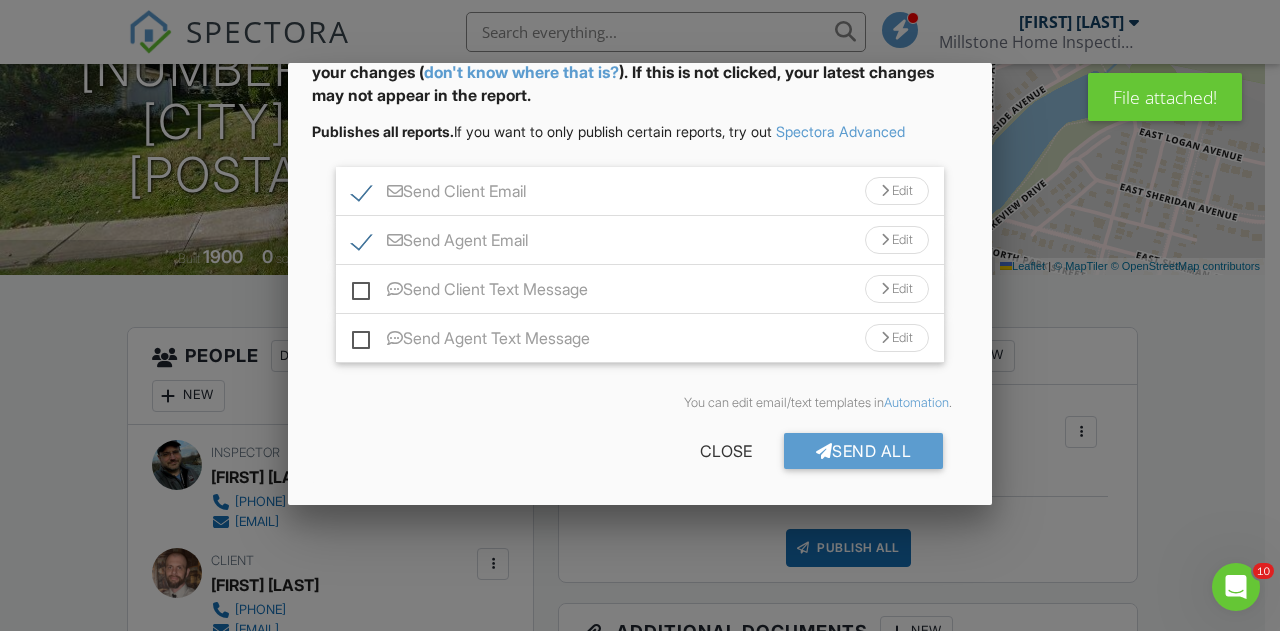 click on "Send Agent Email" at bounding box center (440, 243) 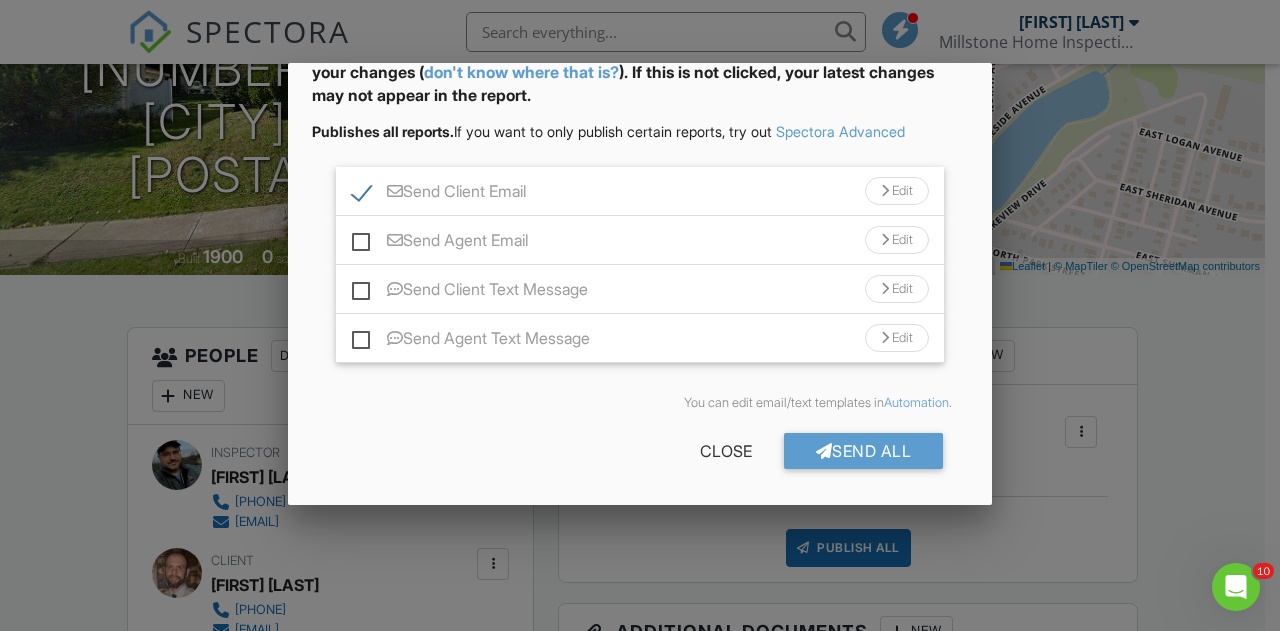 drag, startPoint x: 830, startPoint y: 446, endPoint x: 844, endPoint y: 437, distance: 16.643316 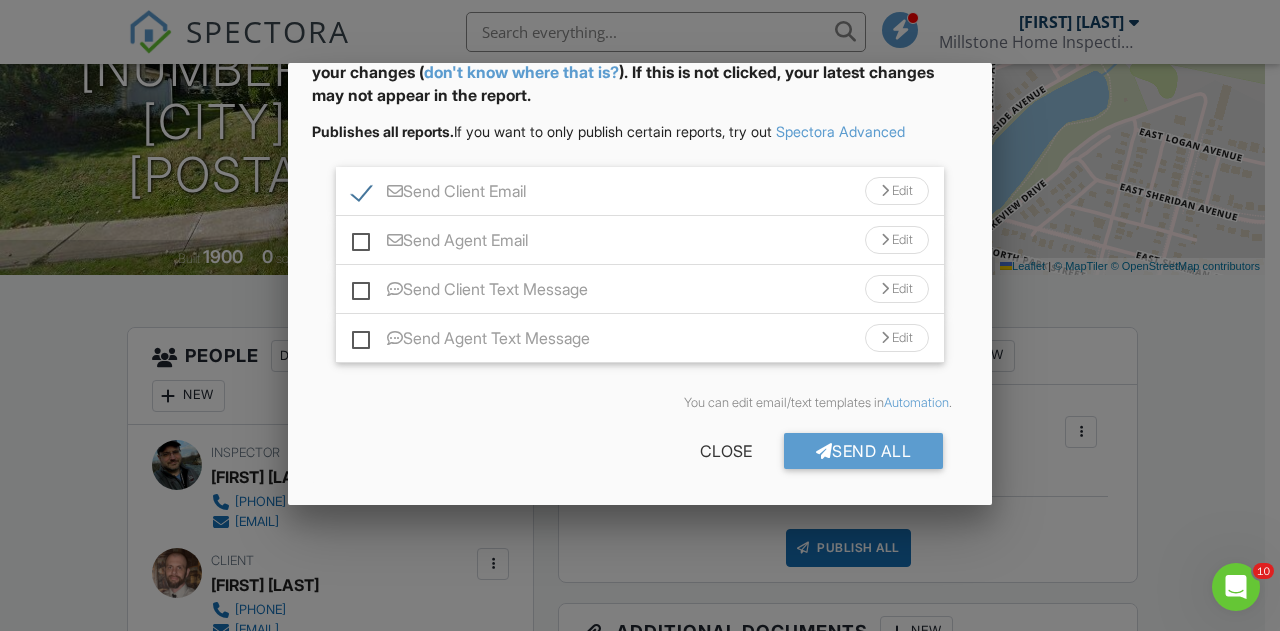 click on "Send All" at bounding box center [864, 451] 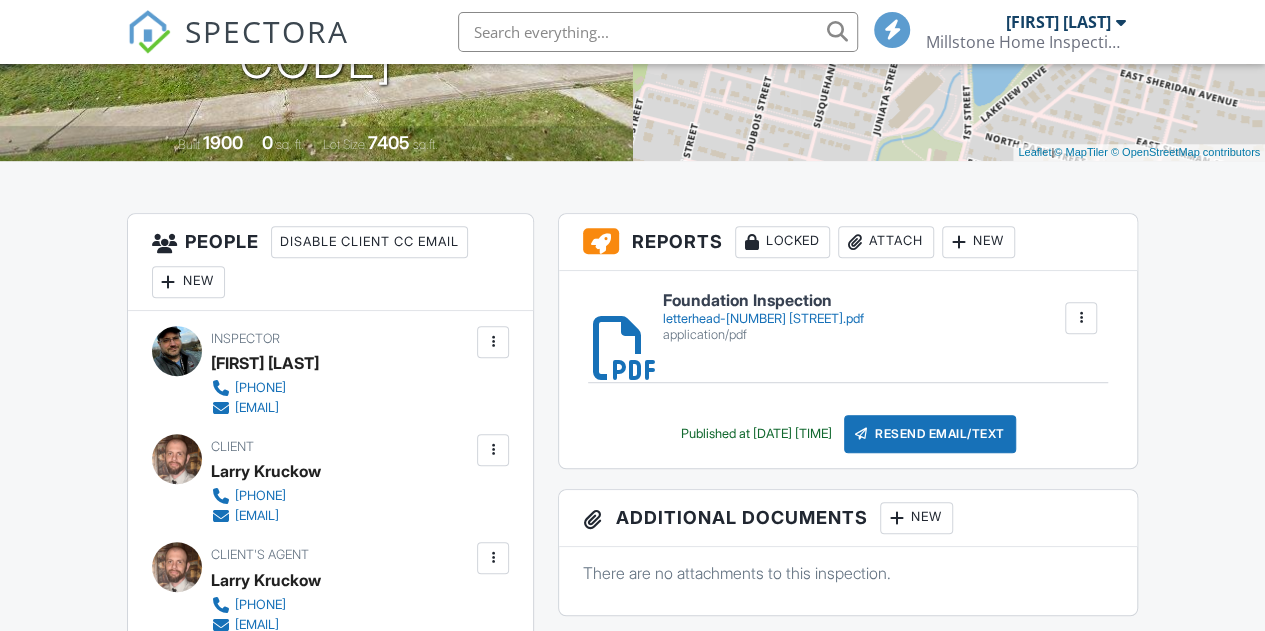 scroll, scrollTop: 800, scrollLeft: 0, axis: vertical 